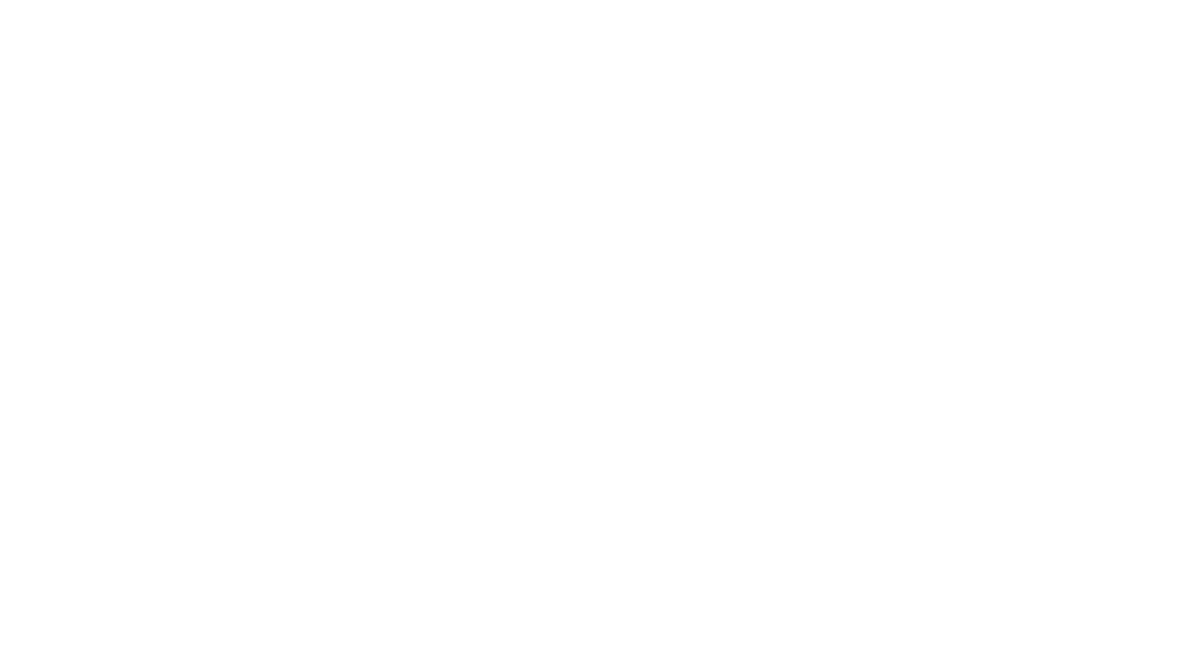 scroll, scrollTop: 0, scrollLeft: 0, axis: both 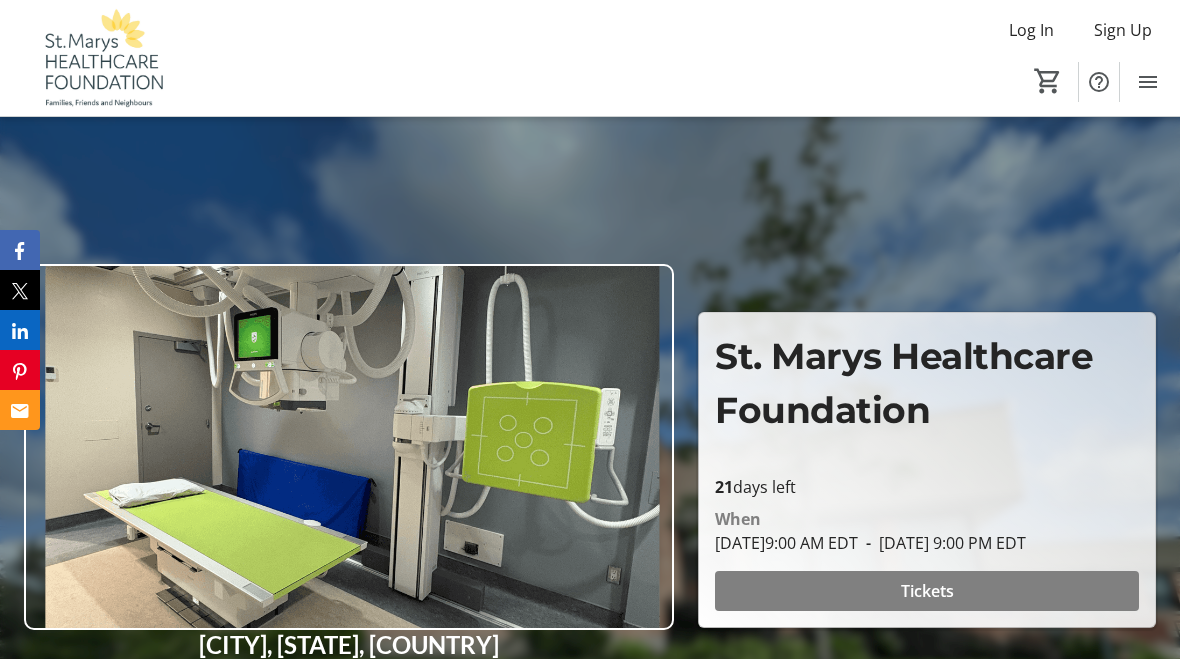 click on "Tickets" at bounding box center [927, 591] 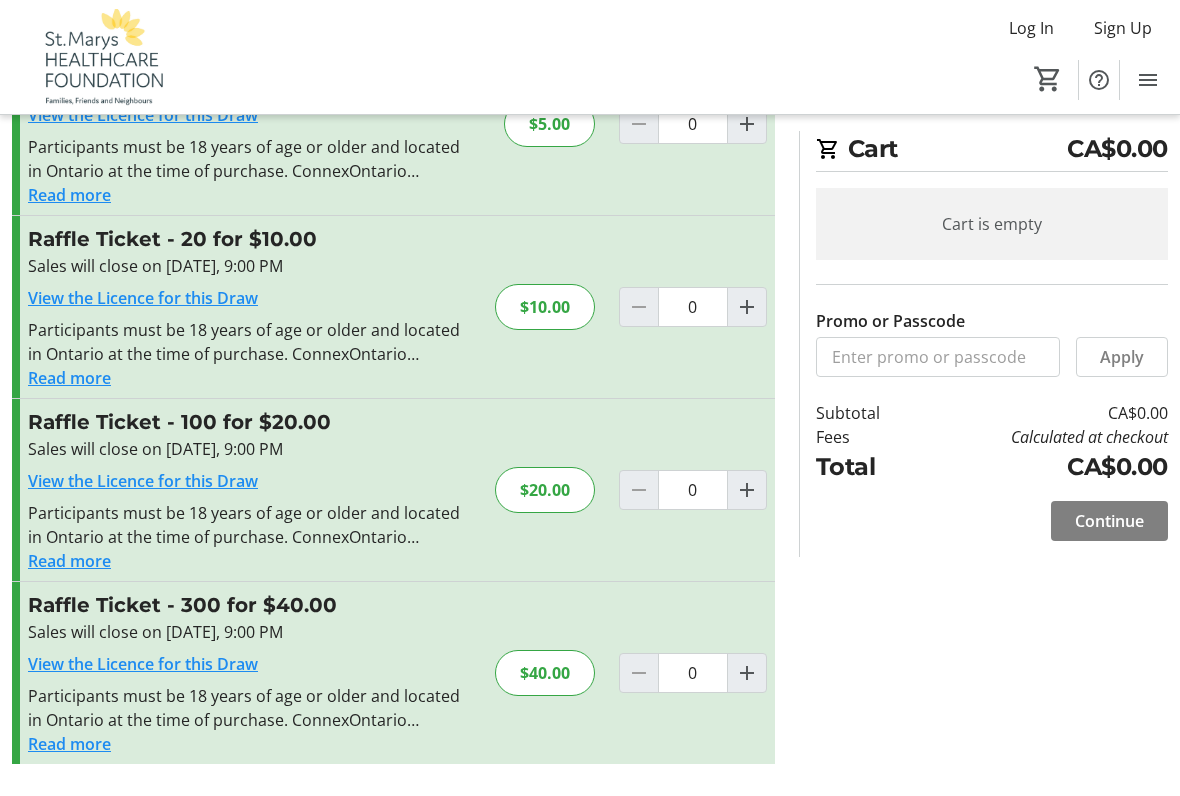 scroll, scrollTop: 125, scrollLeft: 0, axis: vertical 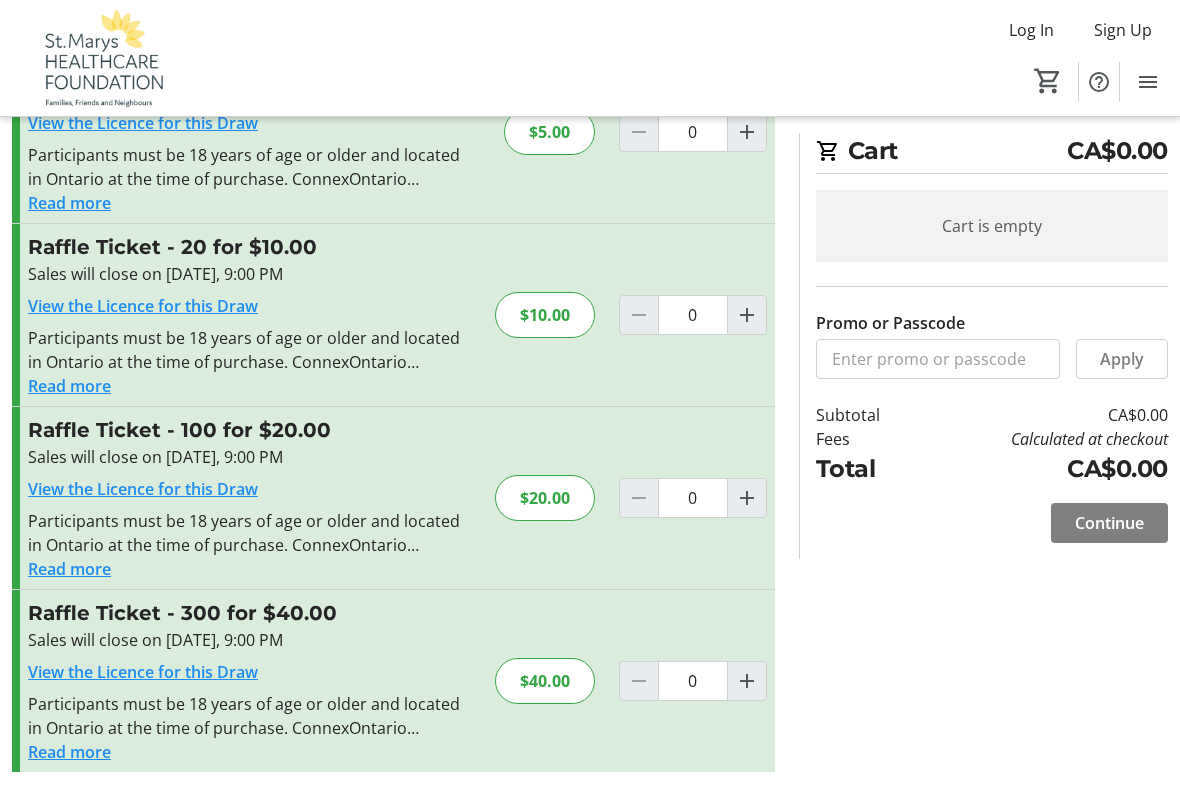 click 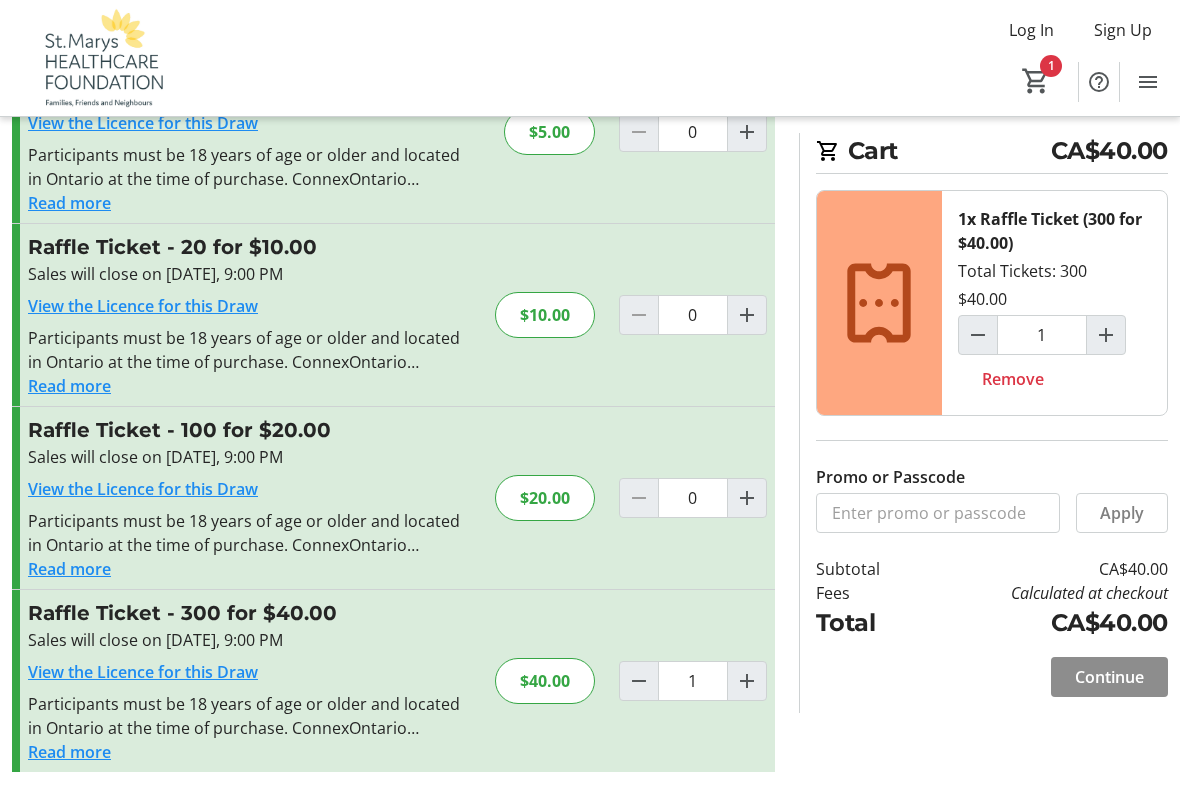 click on "Continue" 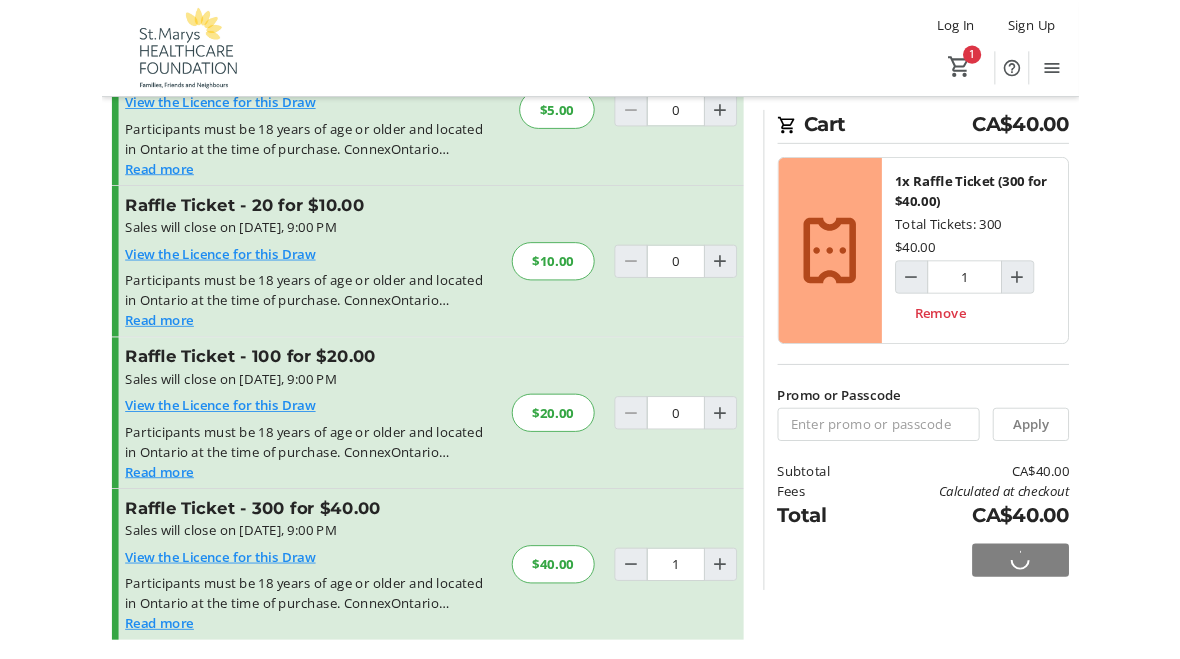 scroll, scrollTop: 0, scrollLeft: 0, axis: both 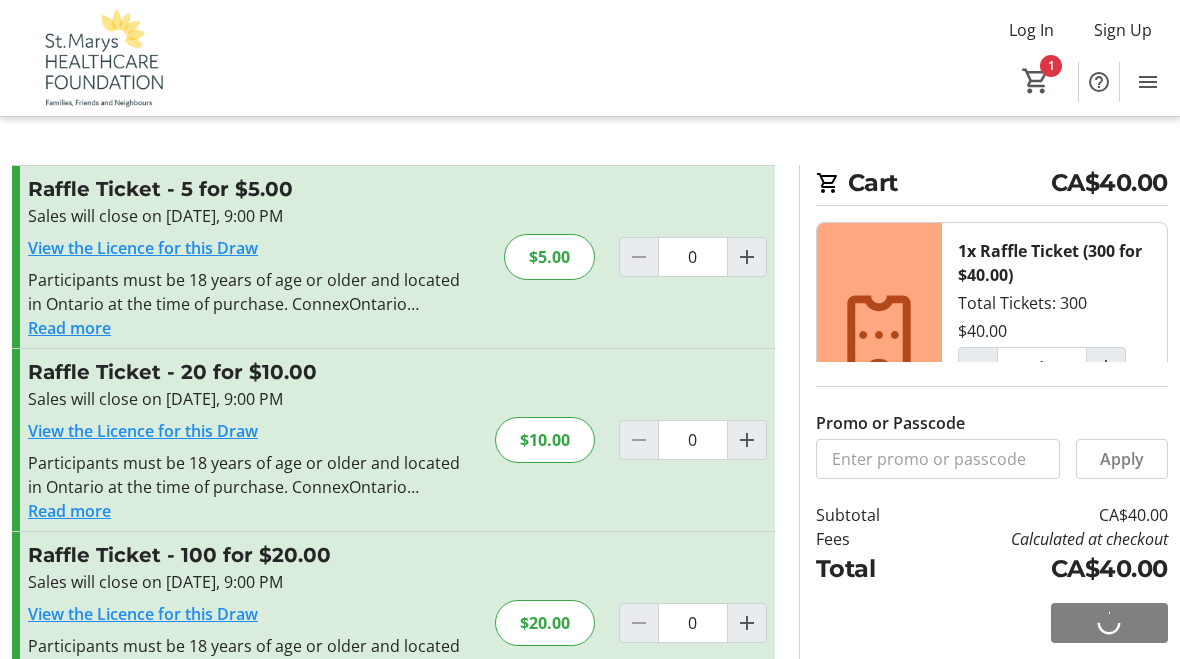 select on "CA" 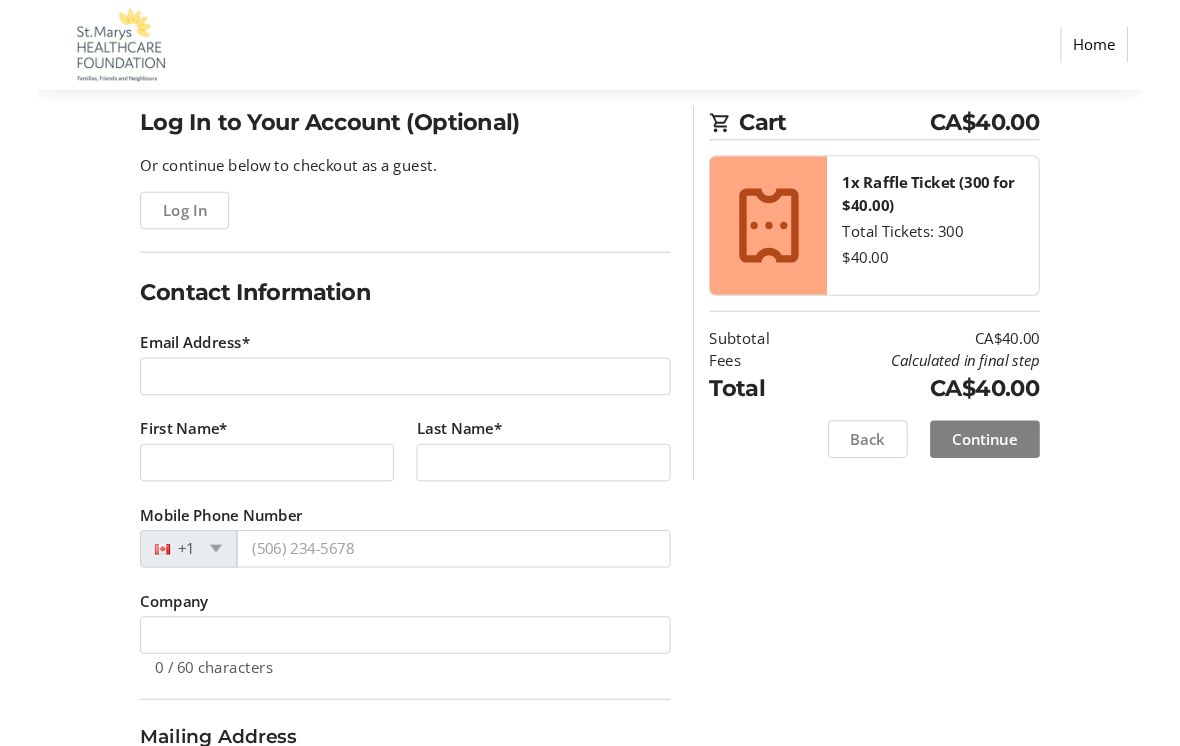 scroll, scrollTop: 150, scrollLeft: 0, axis: vertical 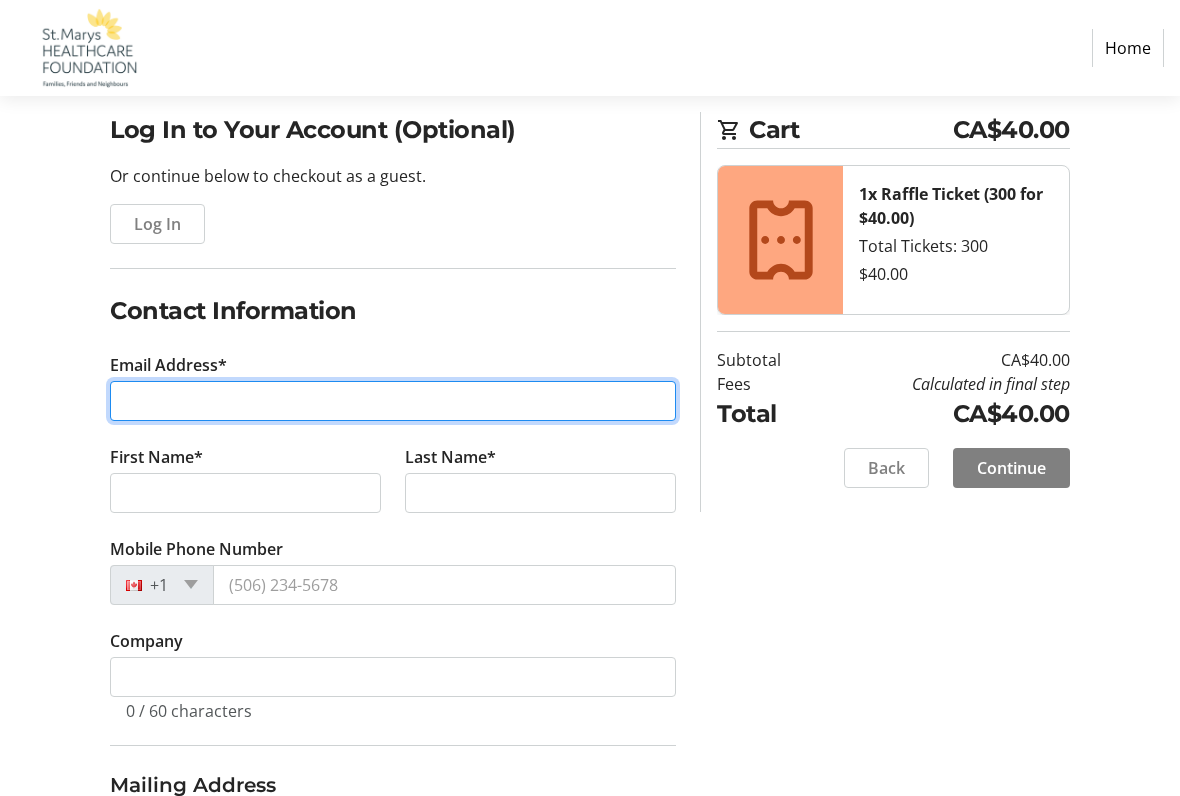 click on "Email Address*" at bounding box center (393, 401) 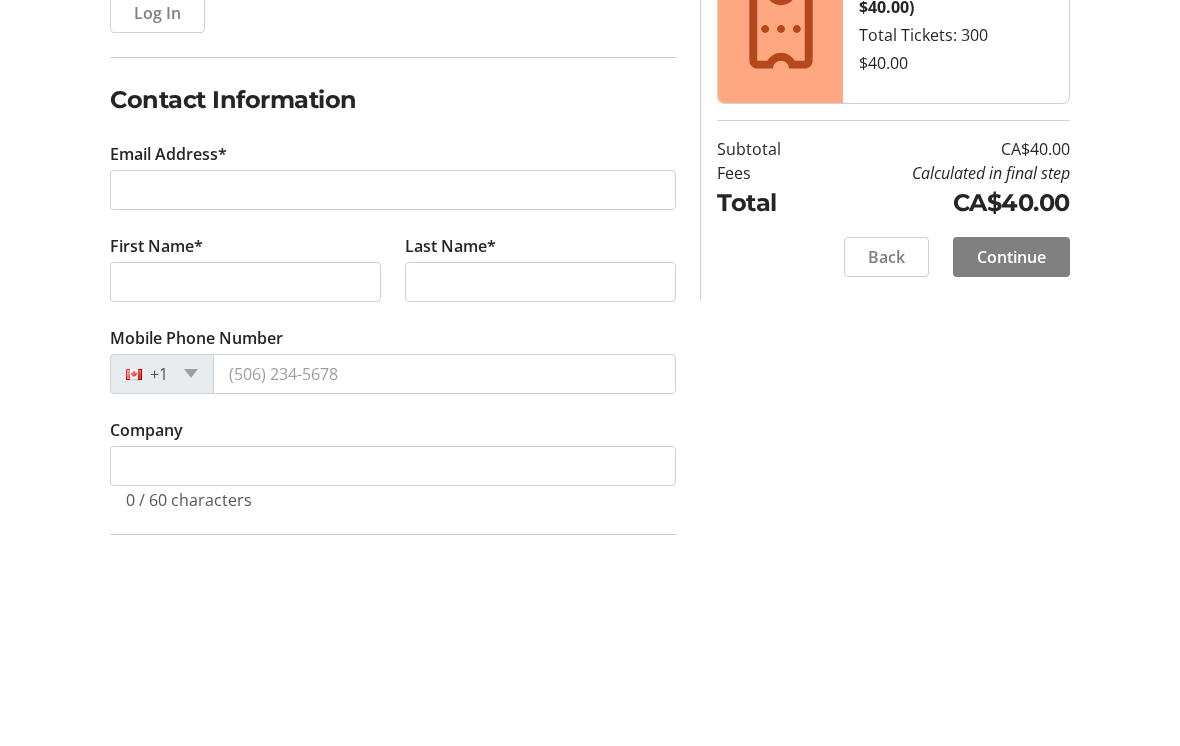 type on "[EMAIL]" 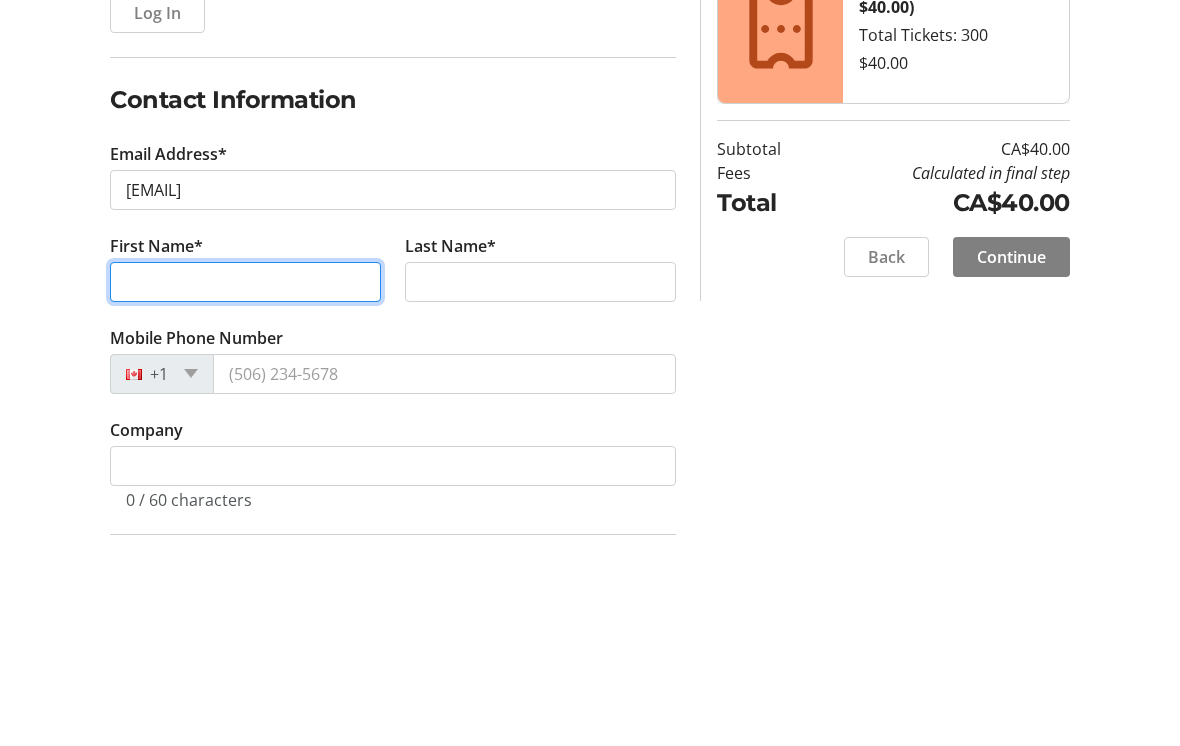 type on "[NAME]" 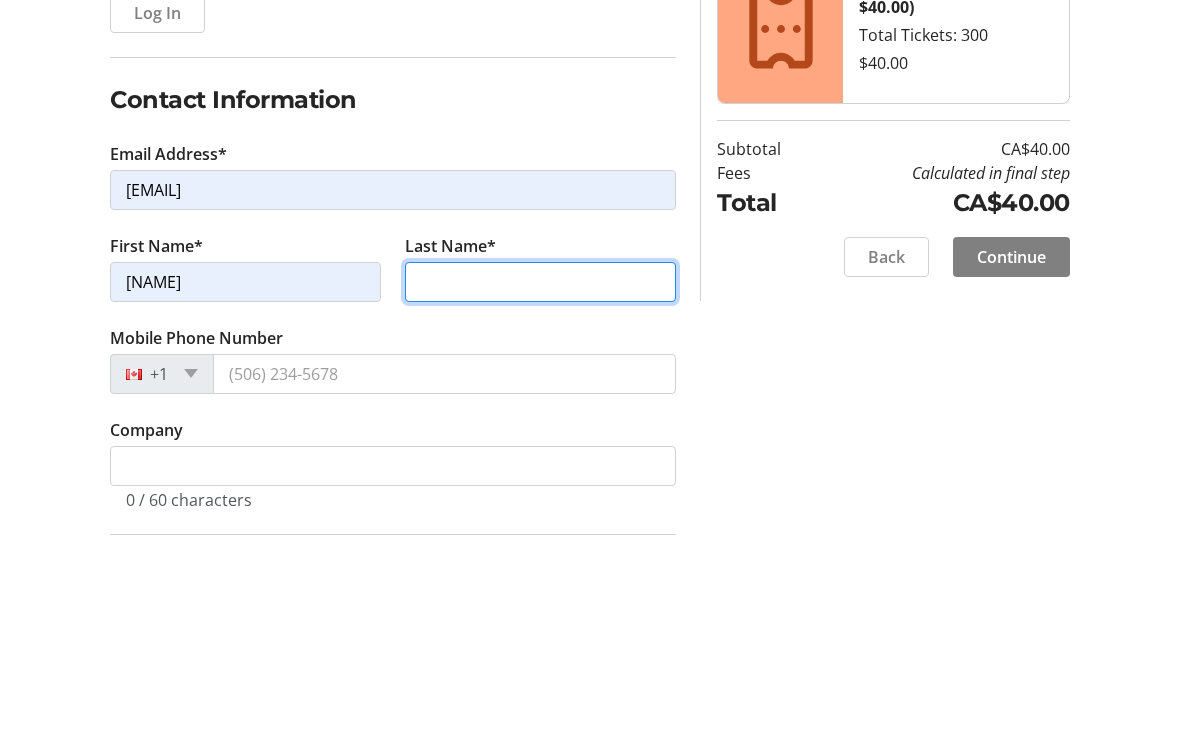 type on "[NAME]" 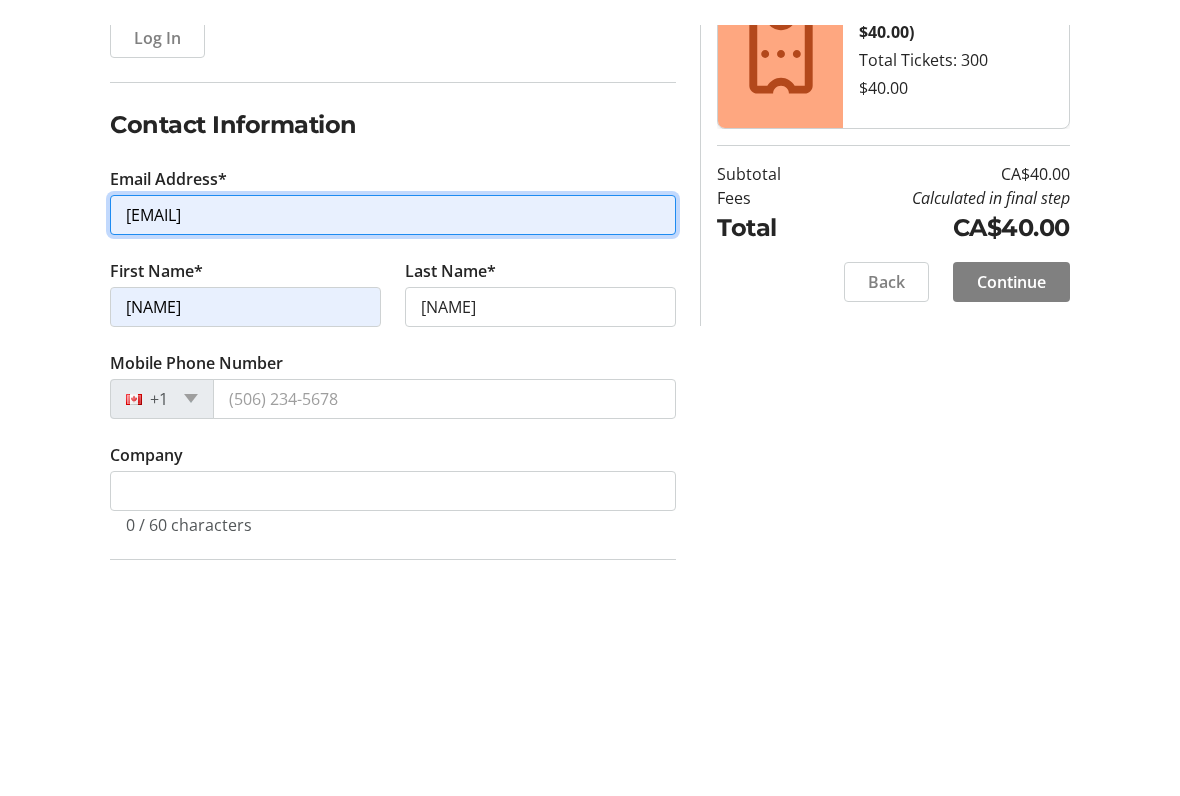 scroll, scrollTop: 361, scrollLeft: 0, axis: vertical 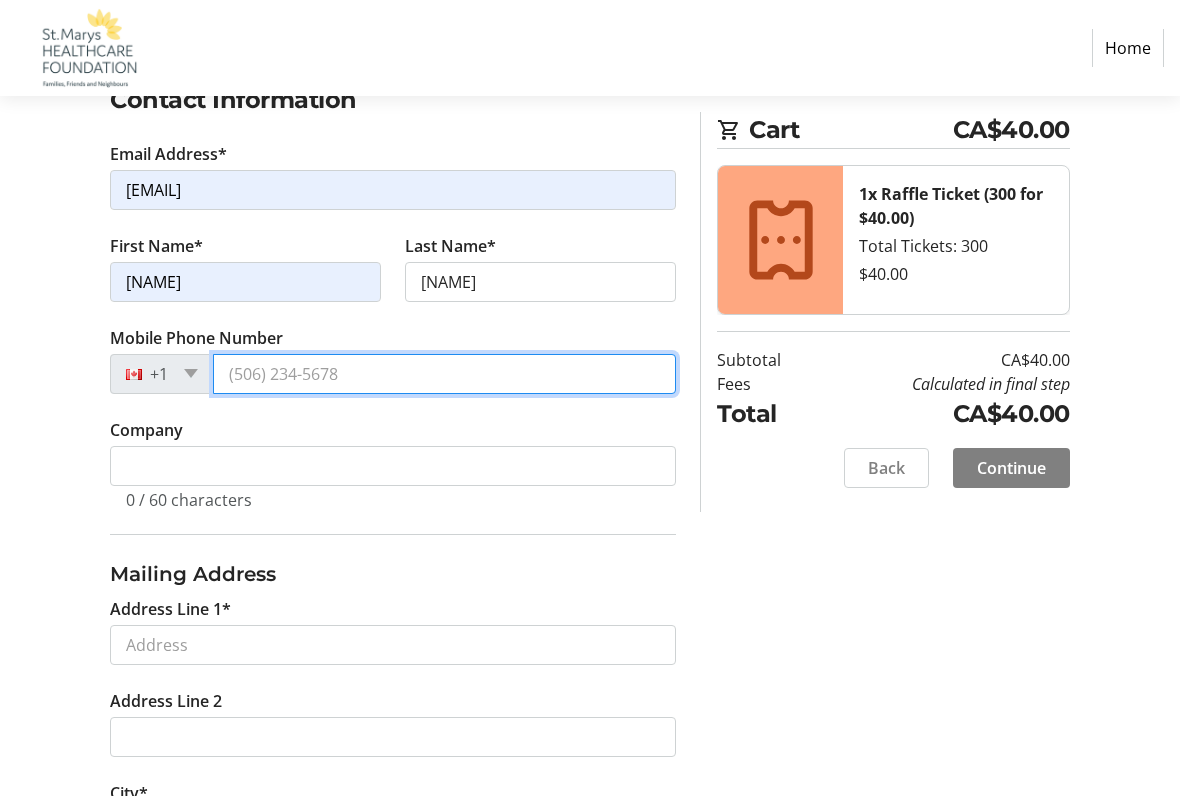 type on "[PHONE]" 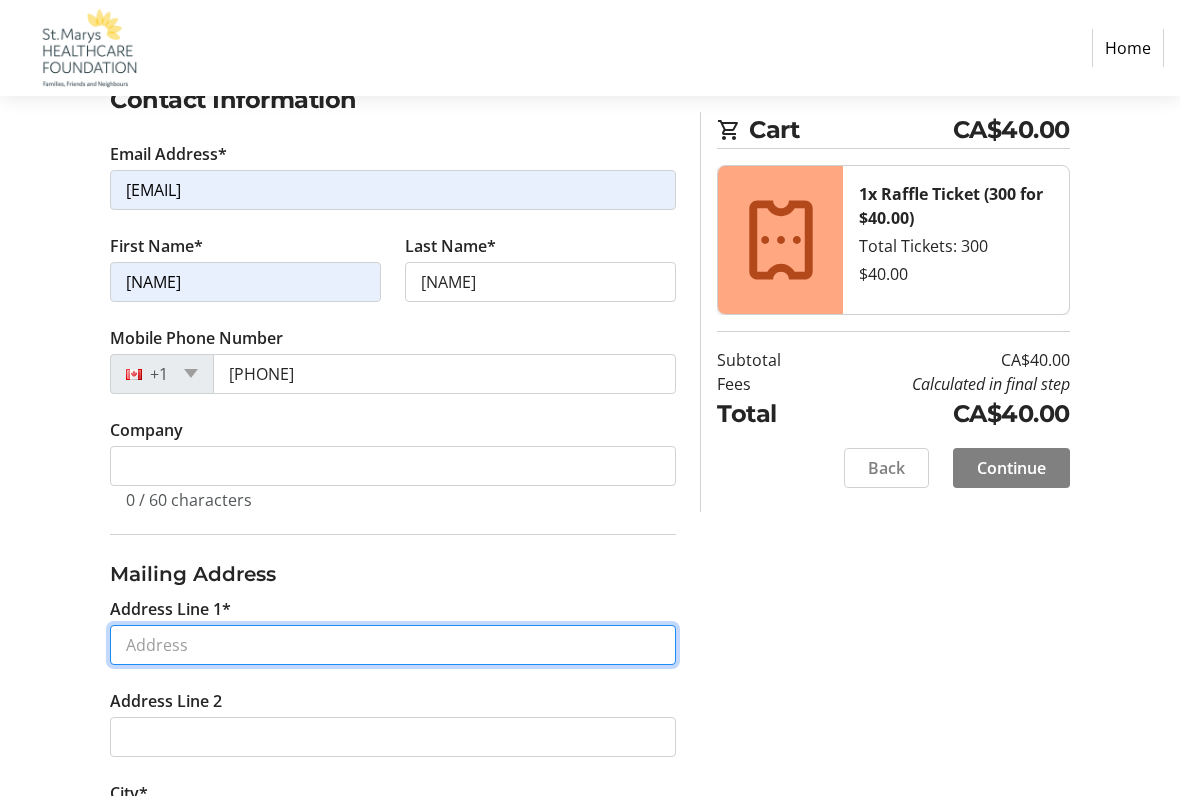 type on "[NUMBER] [STREET]" 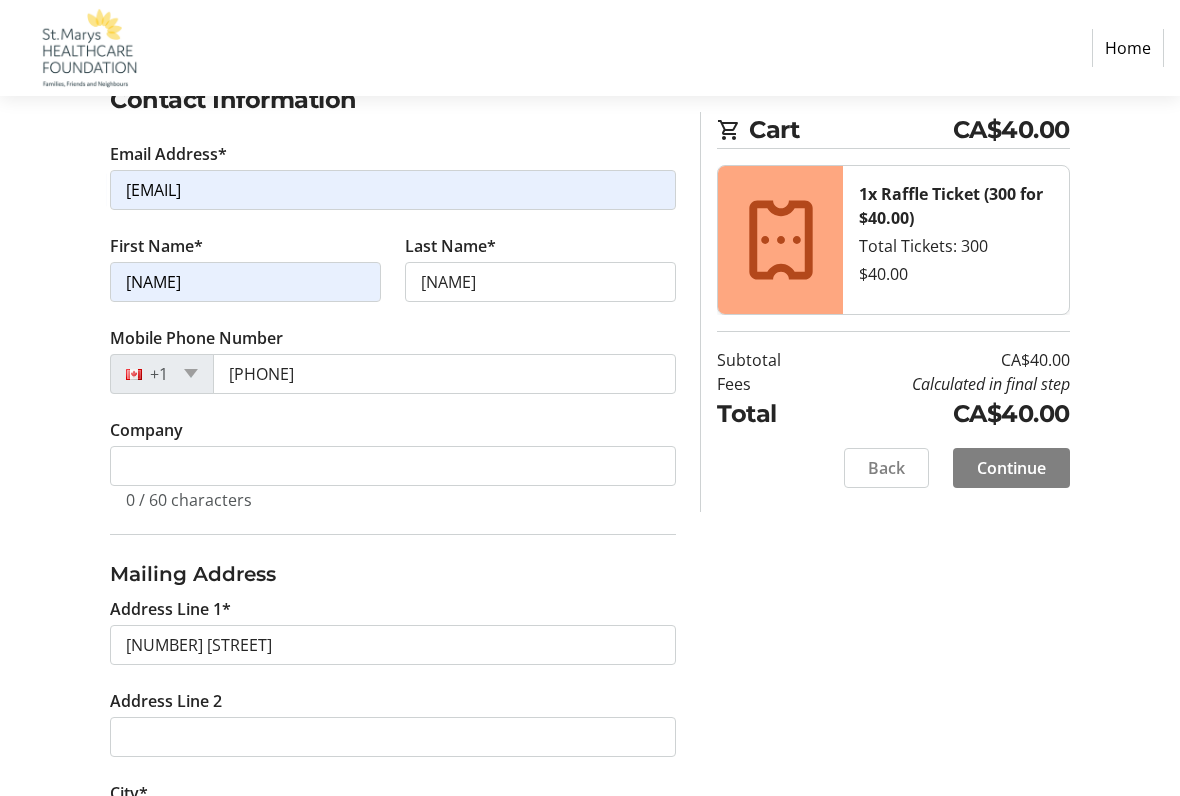 type on "St Marys" 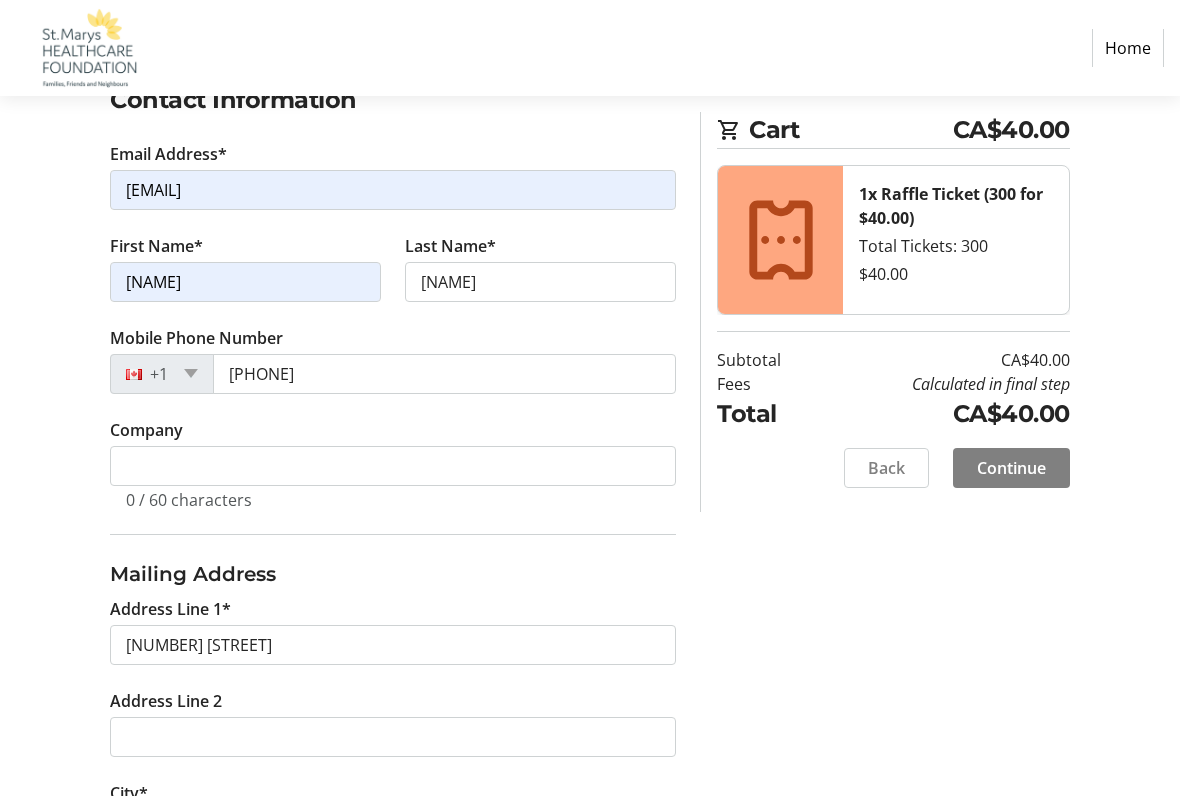 type on "[POSTAL_CODE]" 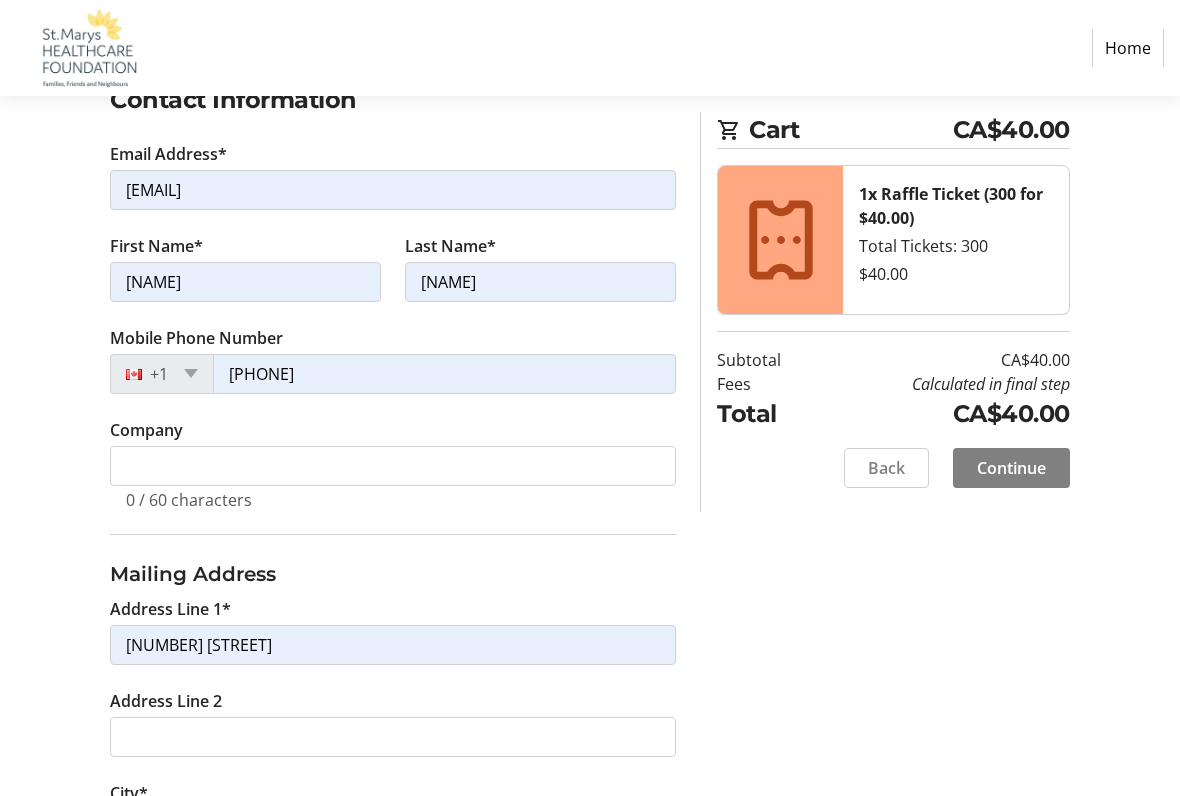 select on "US" 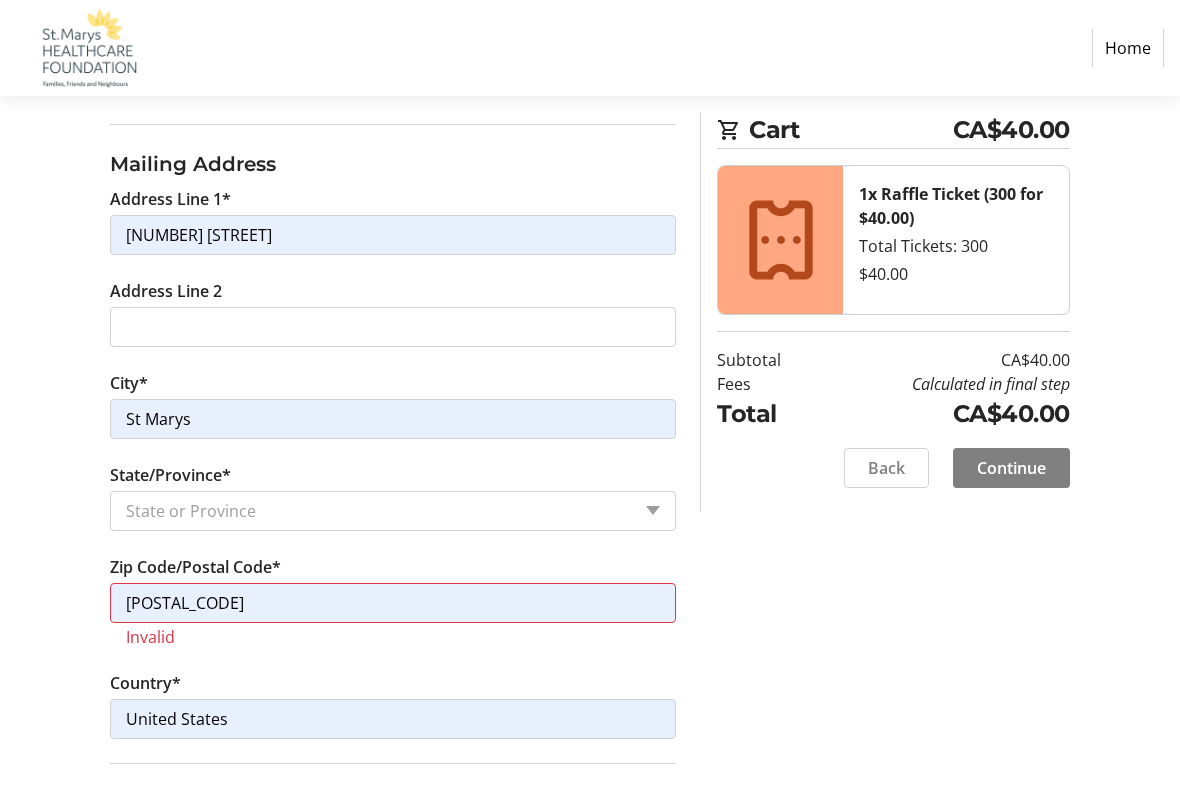 scroll, scrollTop: 775, scrollLeft: 0, axis: vertical 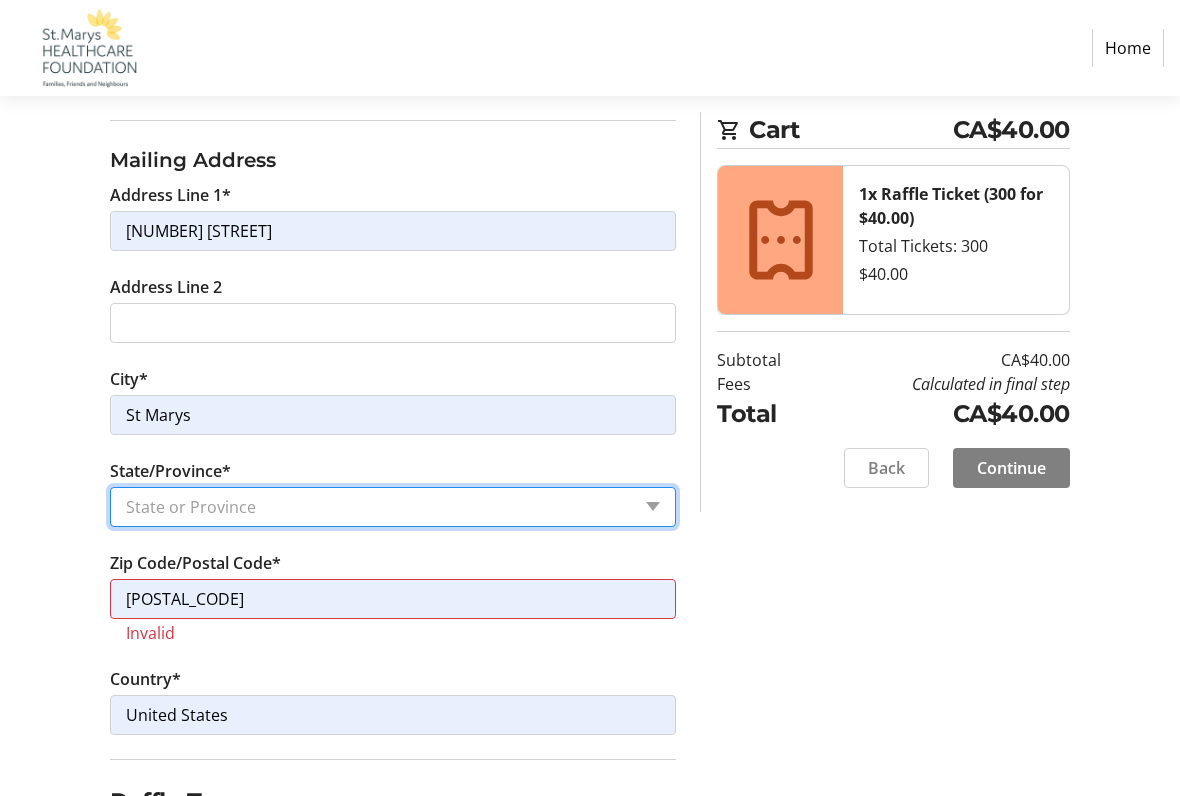 click on "State or Province  State or Province   District of Columbia   American Samoa   Guam   Northern Mariana Islands   Puerto Rico   United States Minor Outlying Islands   Virgin Islands, U.S.   Alabama   Alaska   Arizona   Arkansas   California   Colorado   Connecticut   Delaware   Florida   Georgia   Hawaii   Idaho   Illinois   Indiana   Iowa   Kansas   Kentucky   Louisiana   Maine   Maryland   Massachusetts   Michigan   Minnesota   Mississippi   Missouri   Montana   Nebraska   Nevada   New Hampshire   New Jersey   New Mexico   New York   North Carolina   North Dakota   Ohio   Oklahoma   Oregon   Pennsylvania   Rhode Island   South Carolina   South Dakota   Tennessee   Texas   Utah   Vermont   Virginia   Washington   West Virginia   Wisconsin   Wyoming" at bounding box center [393, 507] 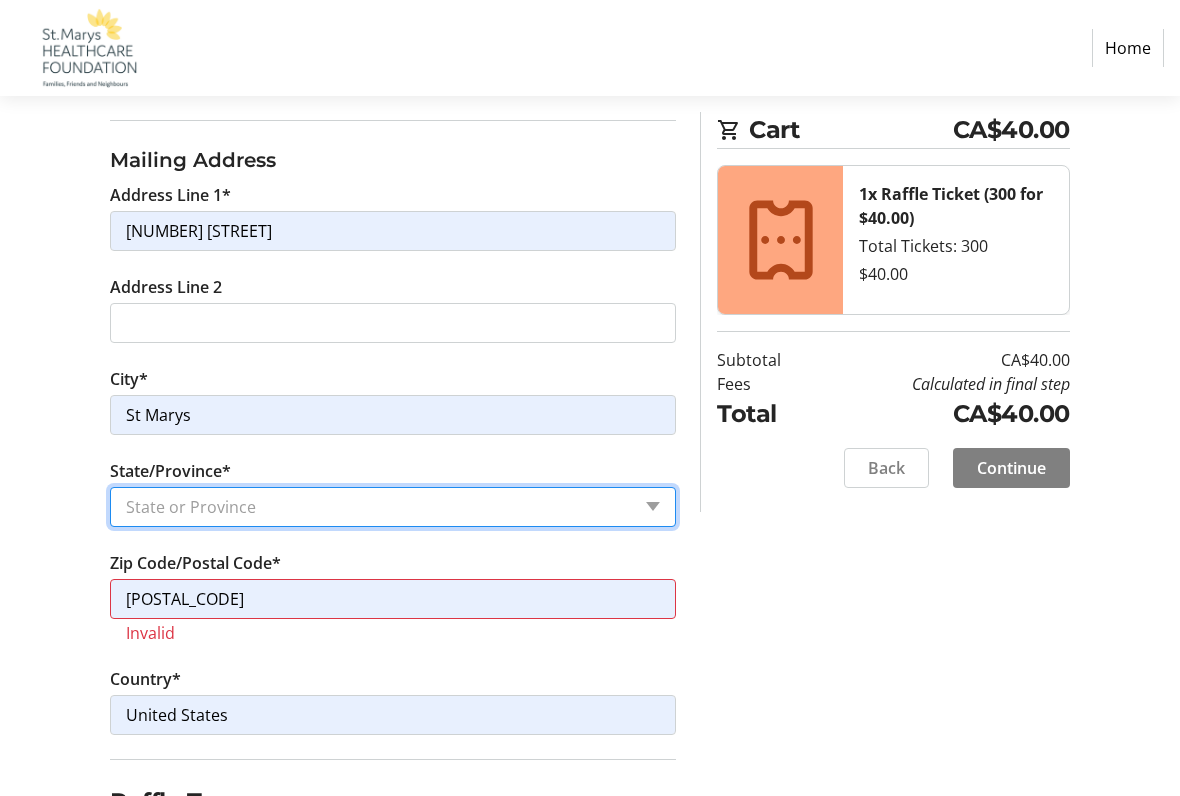 click on "State or Province  State or Province   District of Columbia   American Samoa   Guam   Northern Mariana Islands   Puerto Rico   United States Minor Outlying Islands   Virgin Islands, U.S.   Alabama   Alaska   Arizona   Arkansas   California   Colorado   Connecticut   Delaware   Florida   Georgia   Hawaii   Idaho   Illinois   Indiana   Iowa   Kansas   Kentucky   Louisiana   Maine   Maryland   Massachusetts   Michigan   Minnesota   Mississippi   Missouri   Montana   Nebraska   Nevada   New Hampshire   New Jersey   New Mexico   New York   North Carolina   North Dakota   Ohio   Oklahoma   Oregon   Pennsylvania   Rhode Island   South Carolina   South Dakota   Tennessee   Texas   Utah   Vermont   Virginia   Washington   West Virginia   Wisconsin   Wyoming" at bounding box center (393, 507) 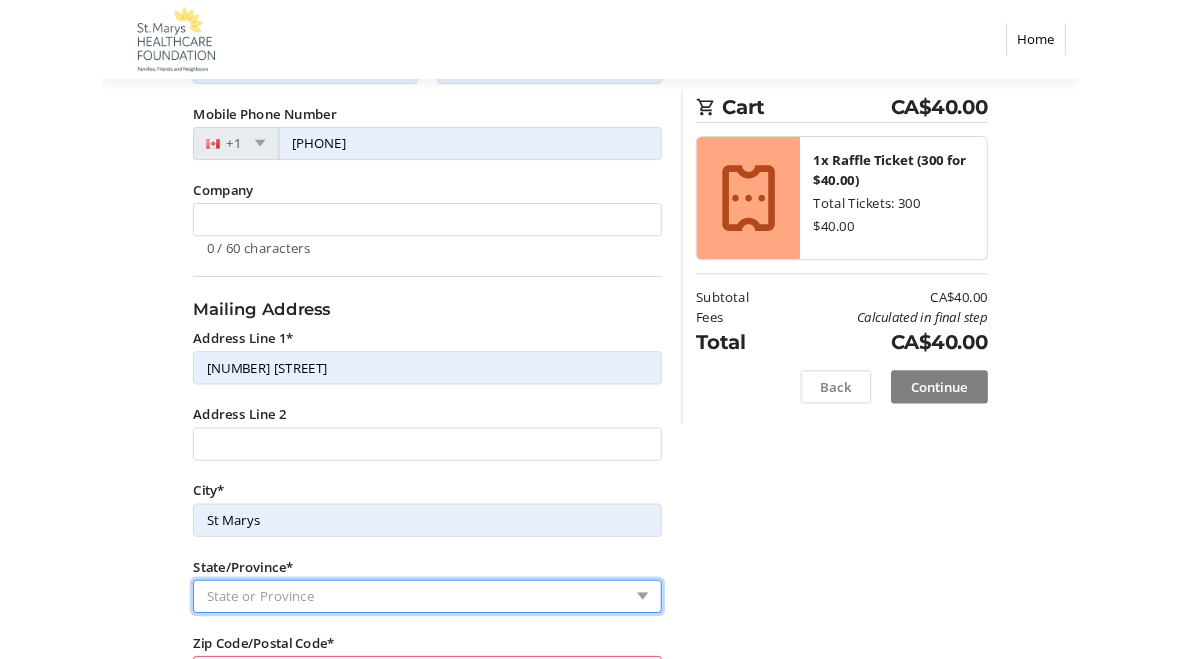 scroll, scrollTop: 0, scrollLeft: 0, axis: both 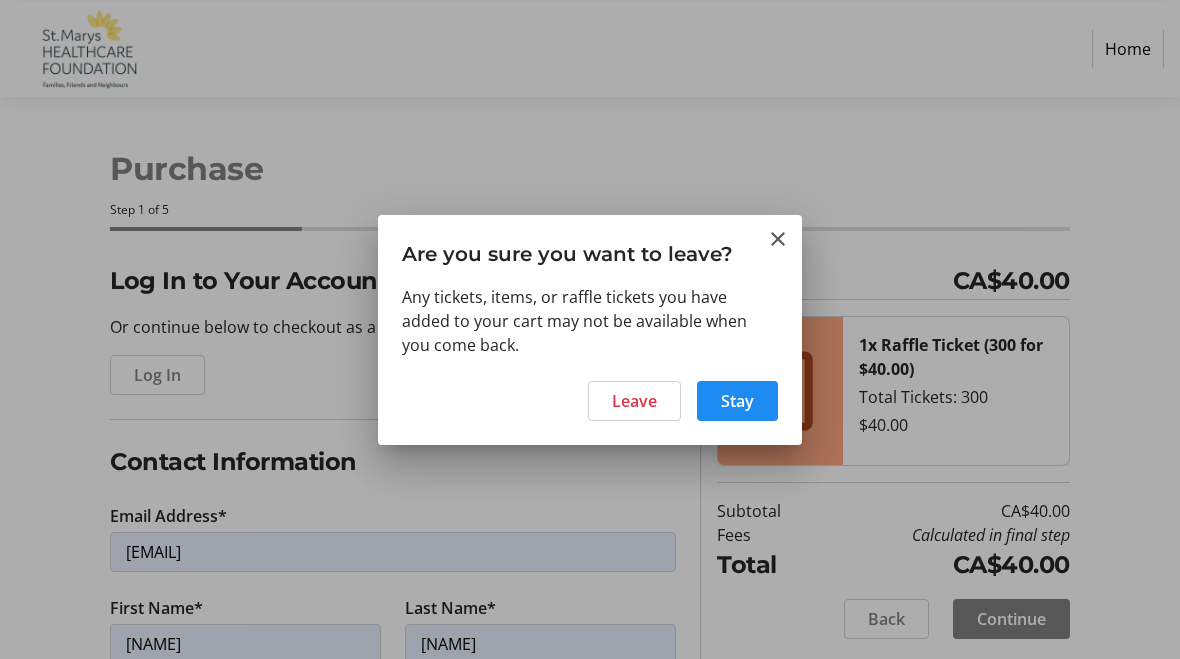 click on "Leave" at bounding box center (634, 401) 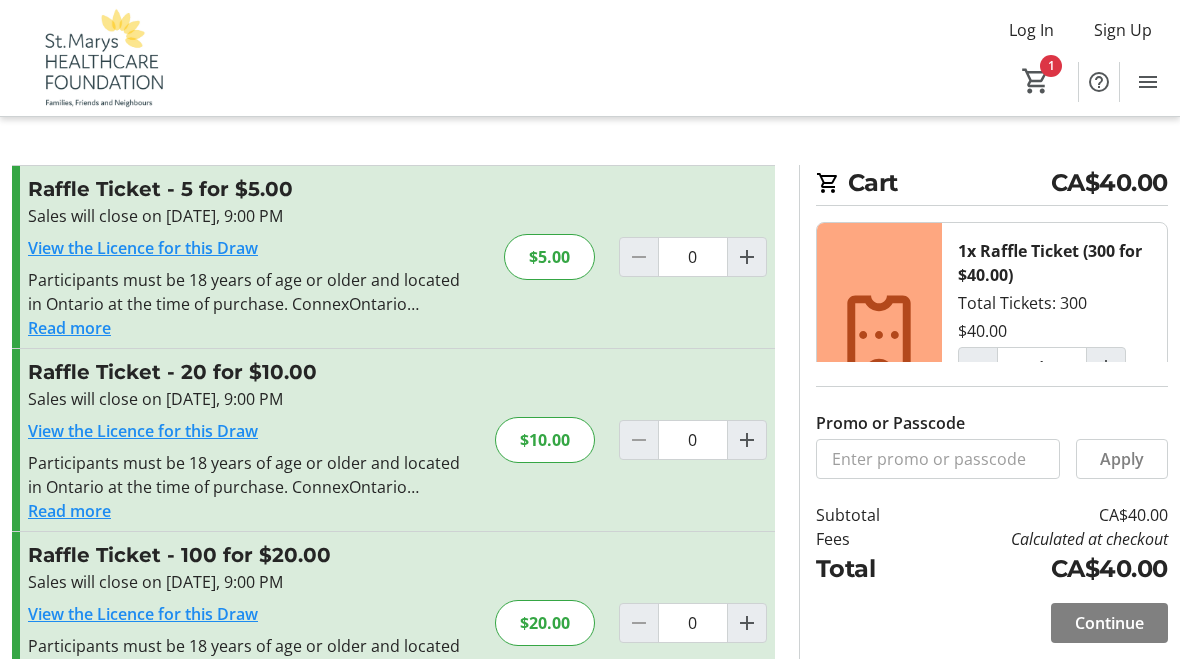 click on "Continue" 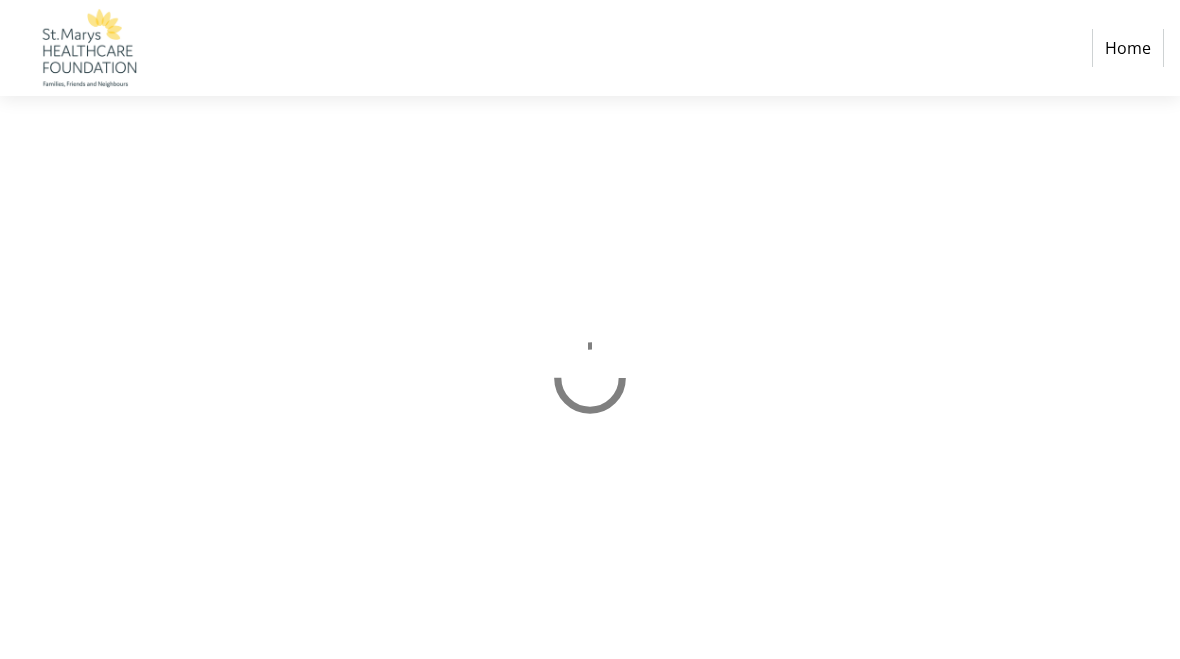 select on "CA" 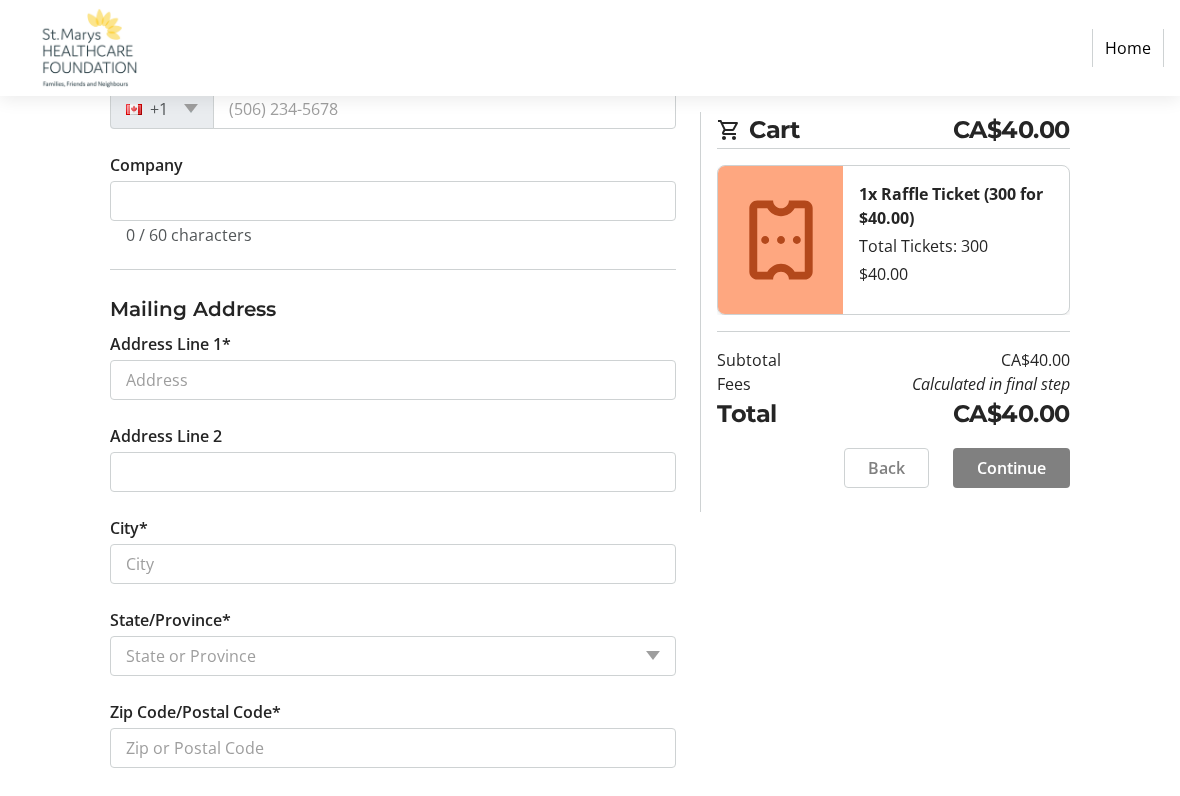 scroll, scrollTop: 633, scrollLeft: 0, axis: vertical 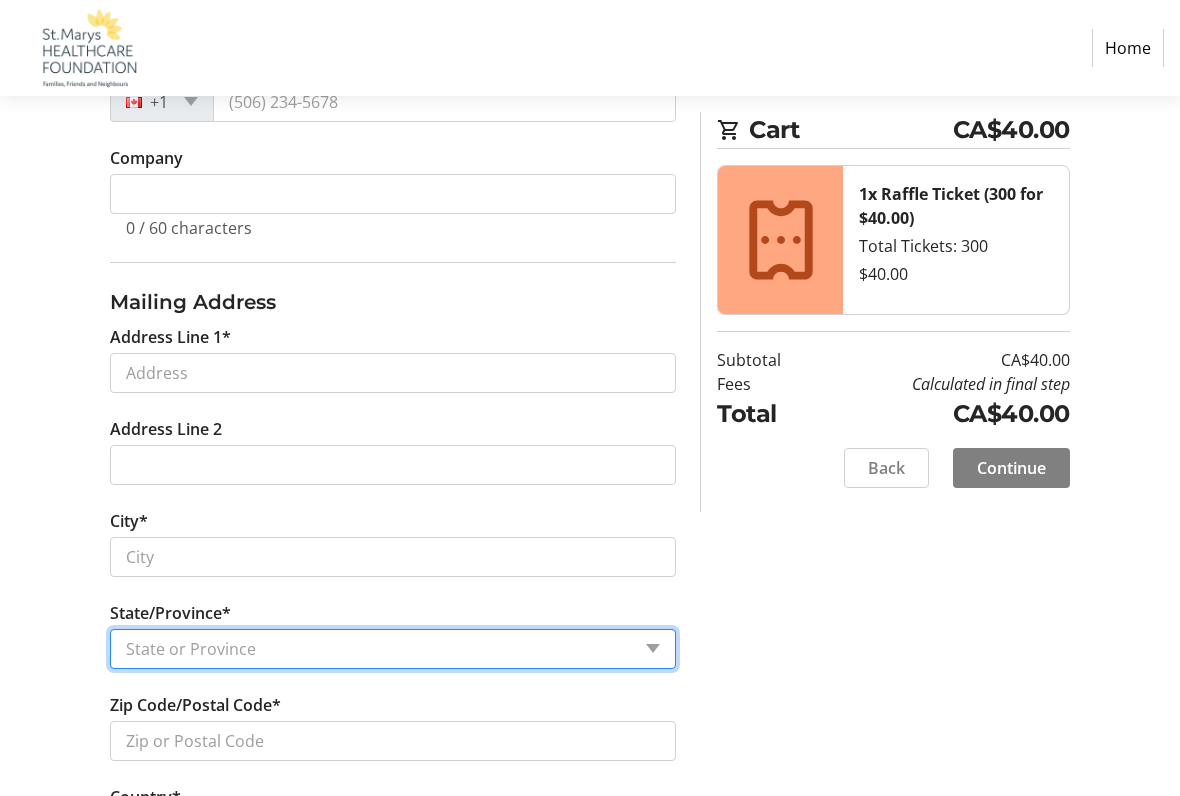 click on "State or Province  State or Province   Alberta   British Columbia   Manitoba   New Brunswick   Newfoundland and Labrador   Nova Scotia   Ontario   Prince Edward Island   Quebec   Saskatchewan   Northwest Territories   Nunavut   Yukon" at bounding box center [393, 649] 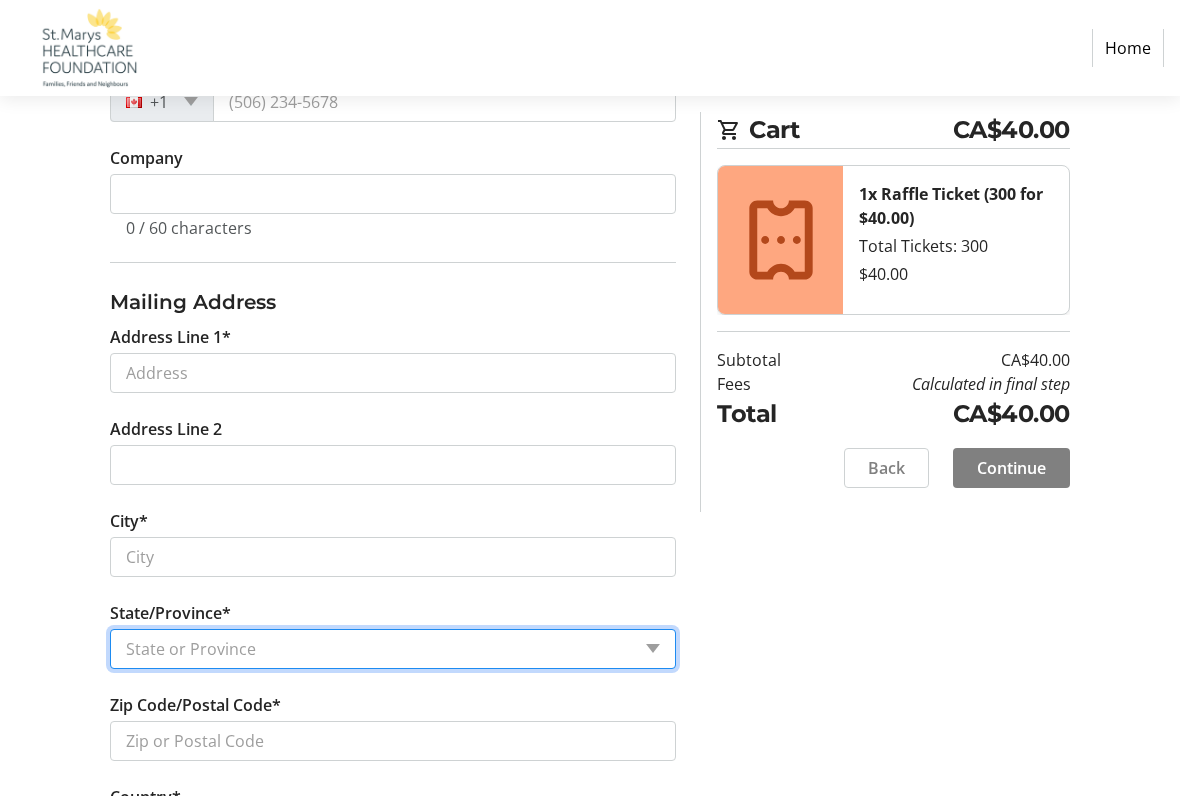 select on "ON" 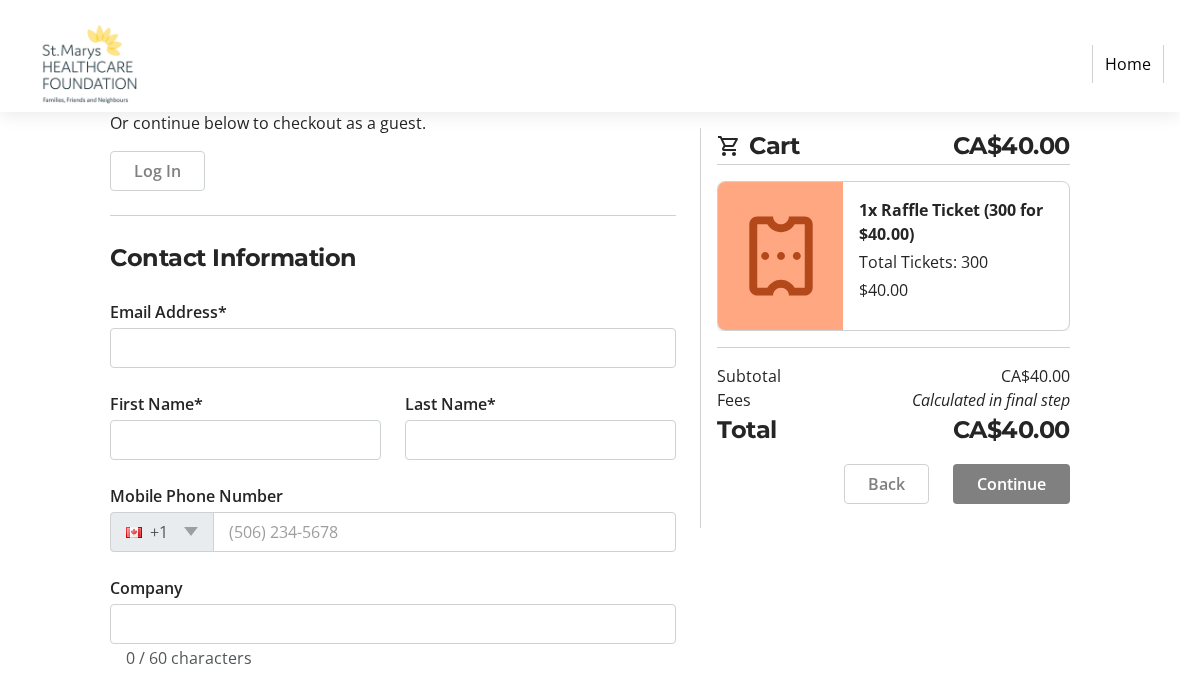 scroll, scrollTop: 152, scrollLeft: 0, axis: vertical 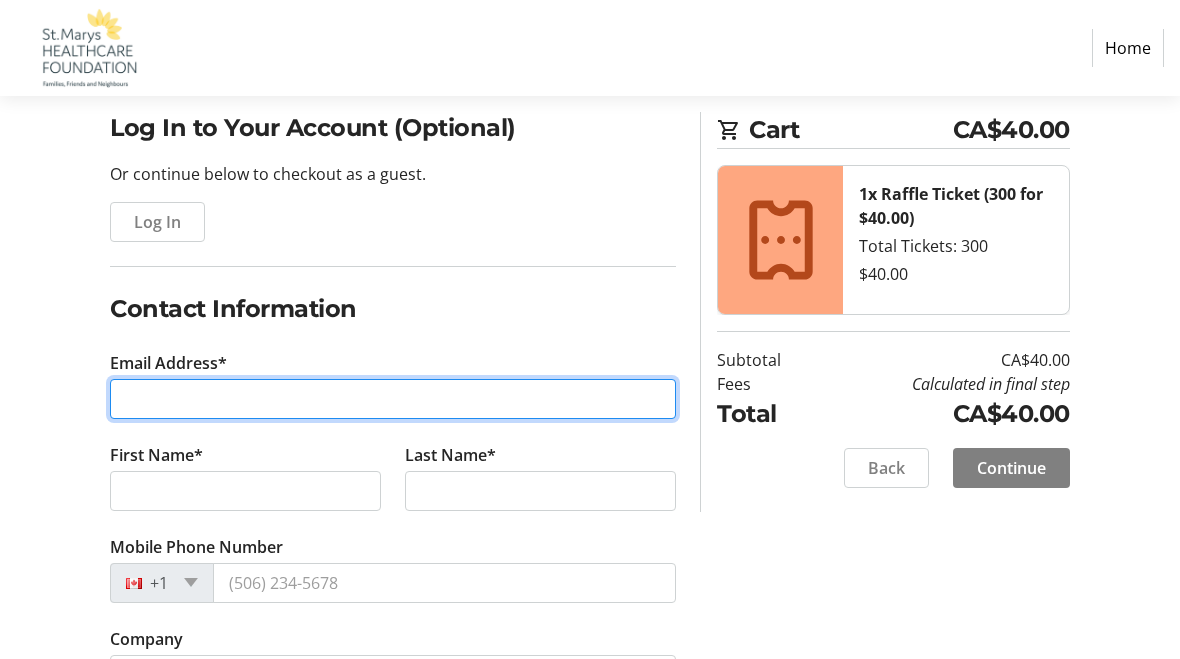click on "Email Address*" at bounding box center (393, 399) 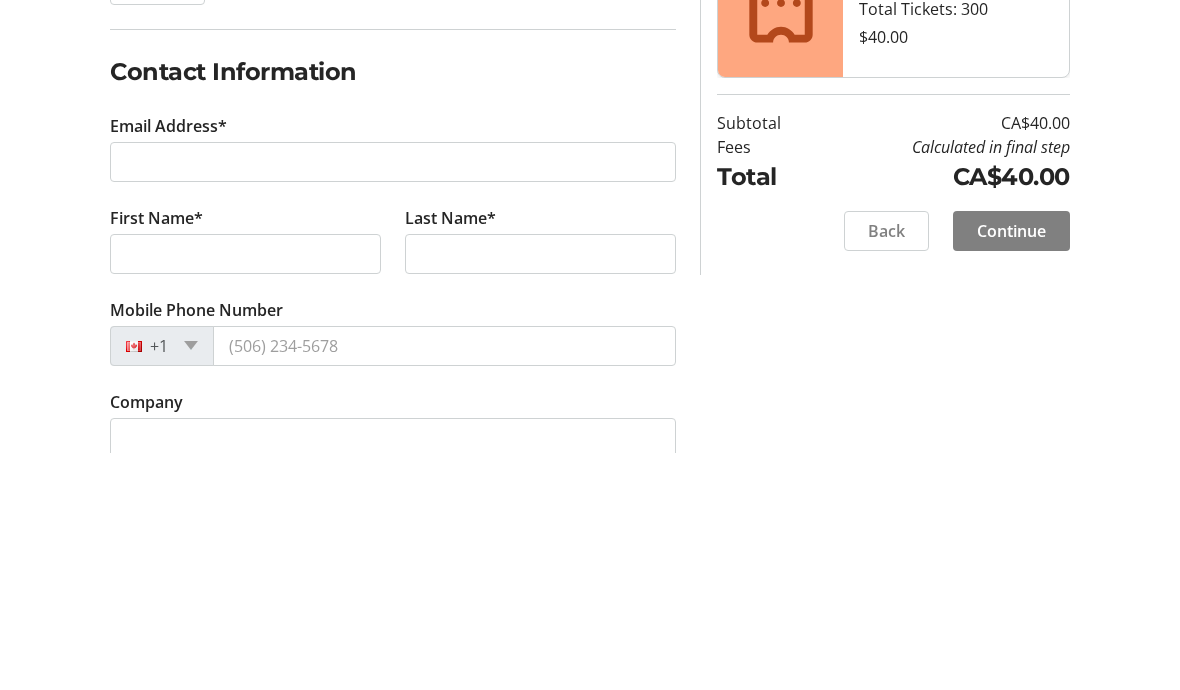 type on "[EMAIL]" 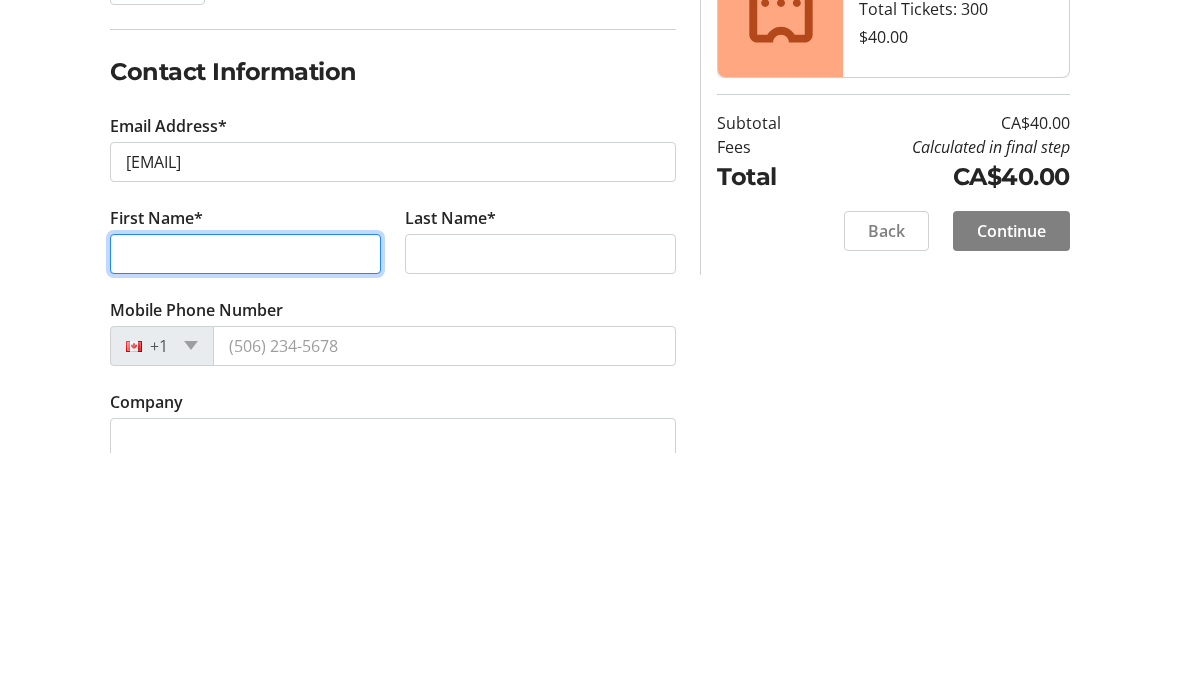 type on "[NAME]" 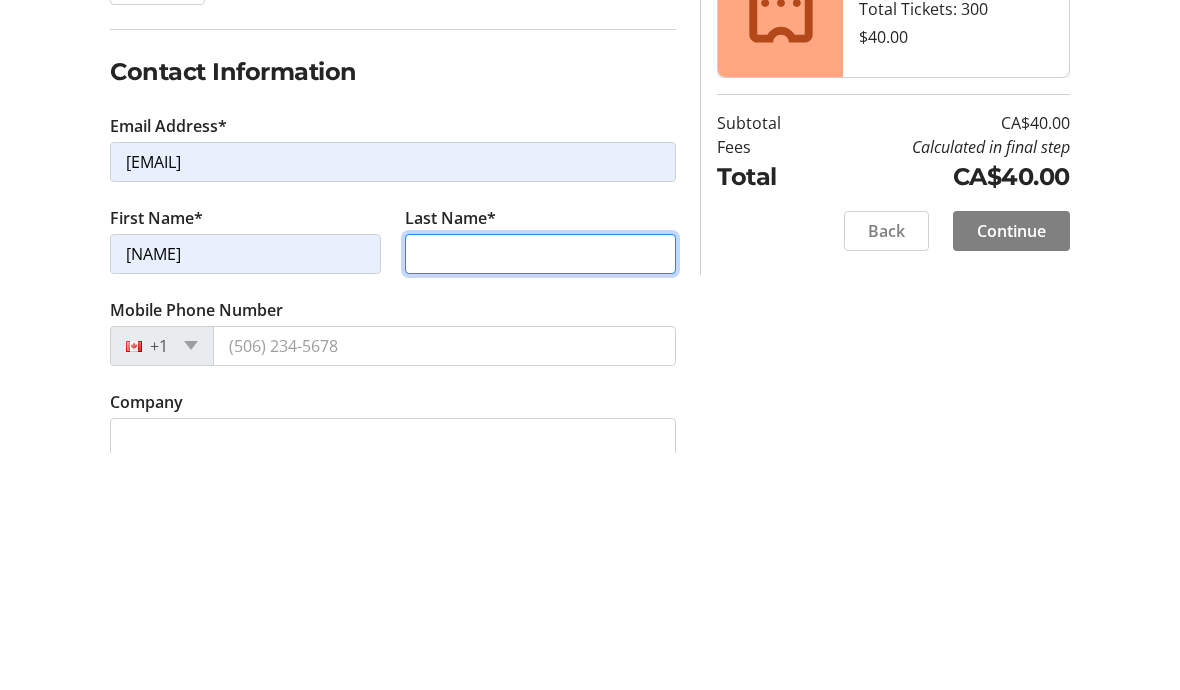 type on "[NAME]" 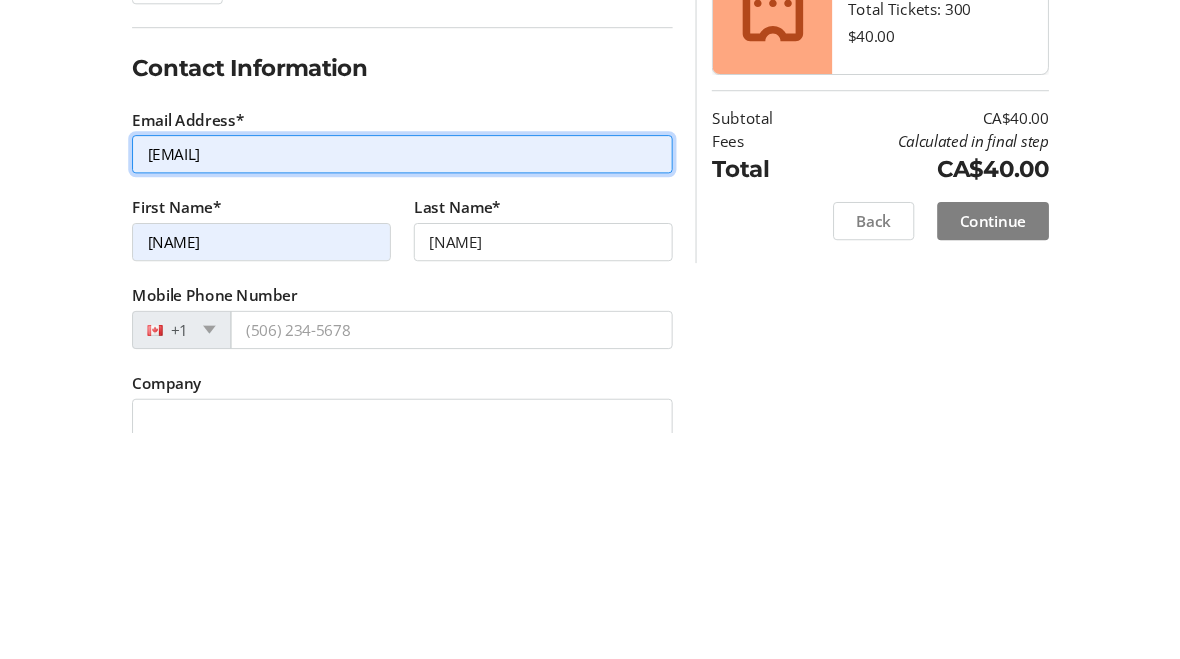 scroll, scrollTop: 389, scrollLeft: 0, axis: vertical 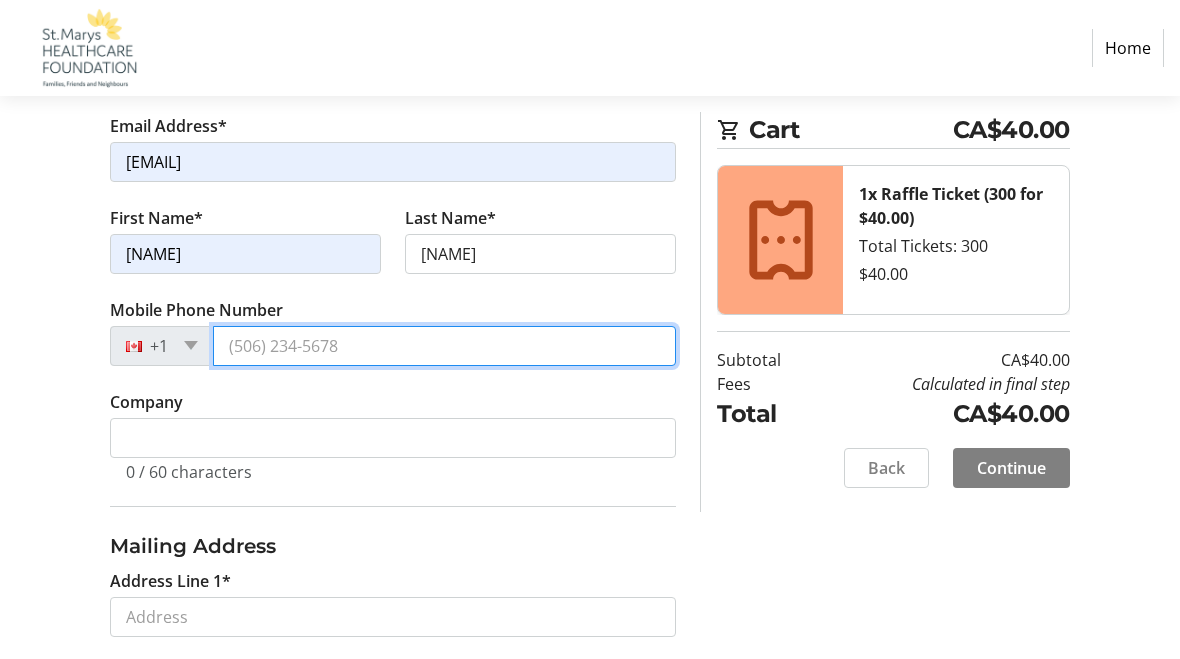 type on "[PHONE]" 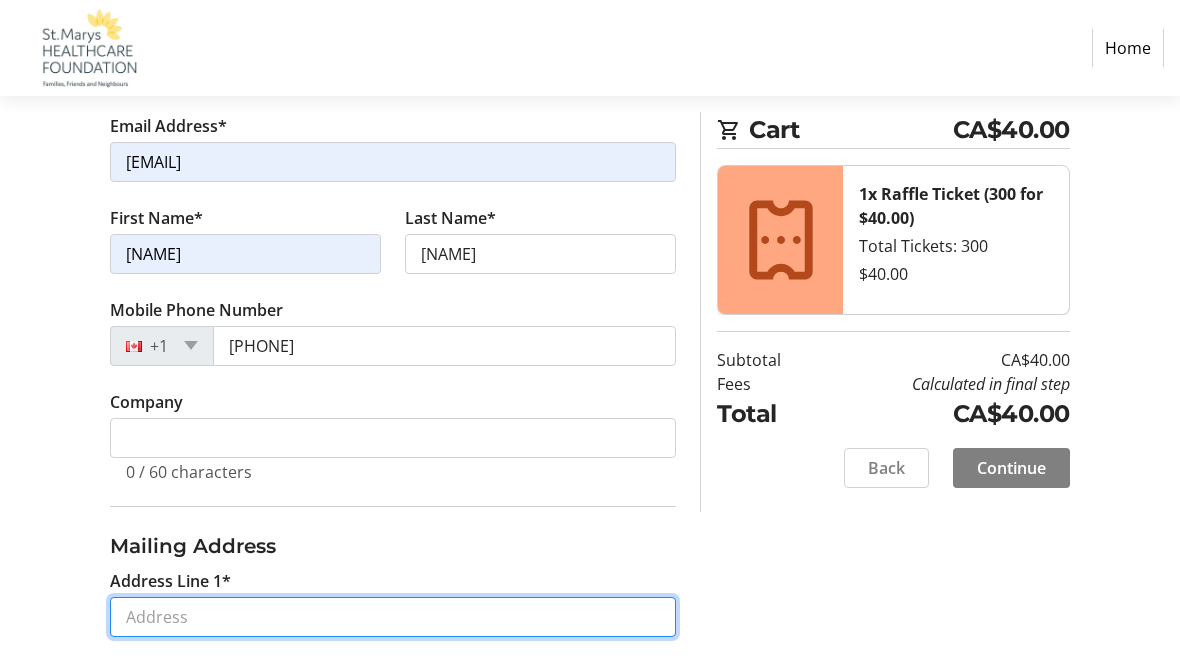 type on "[NUMBER] [STREET]" 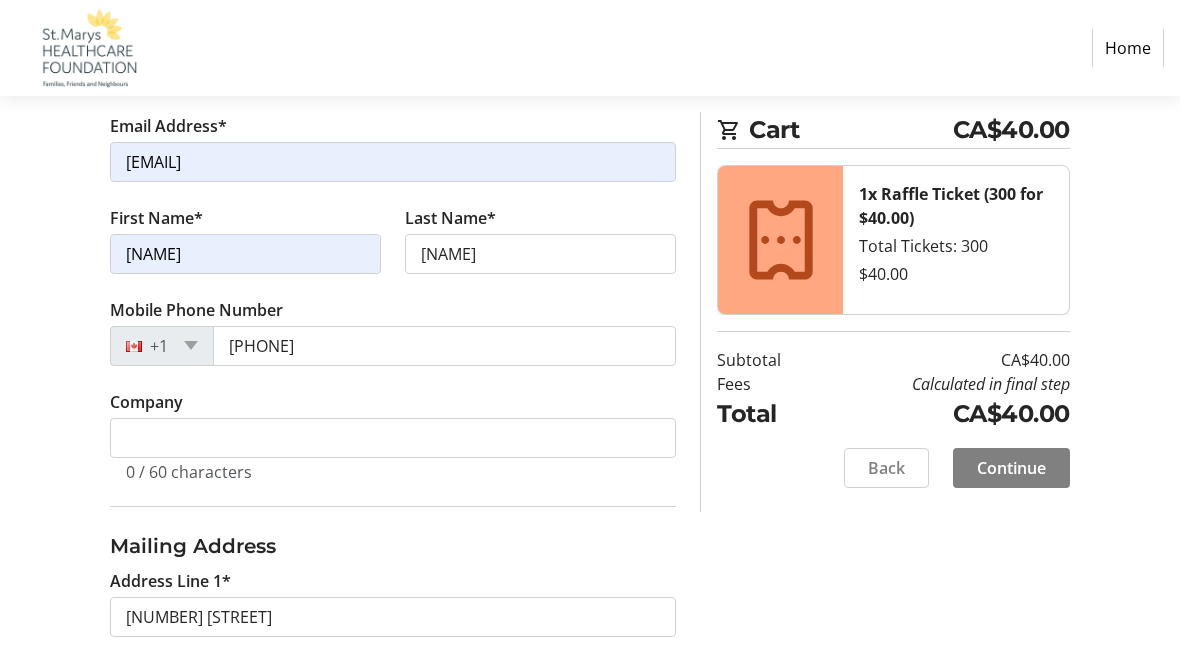 type on "St Marys" 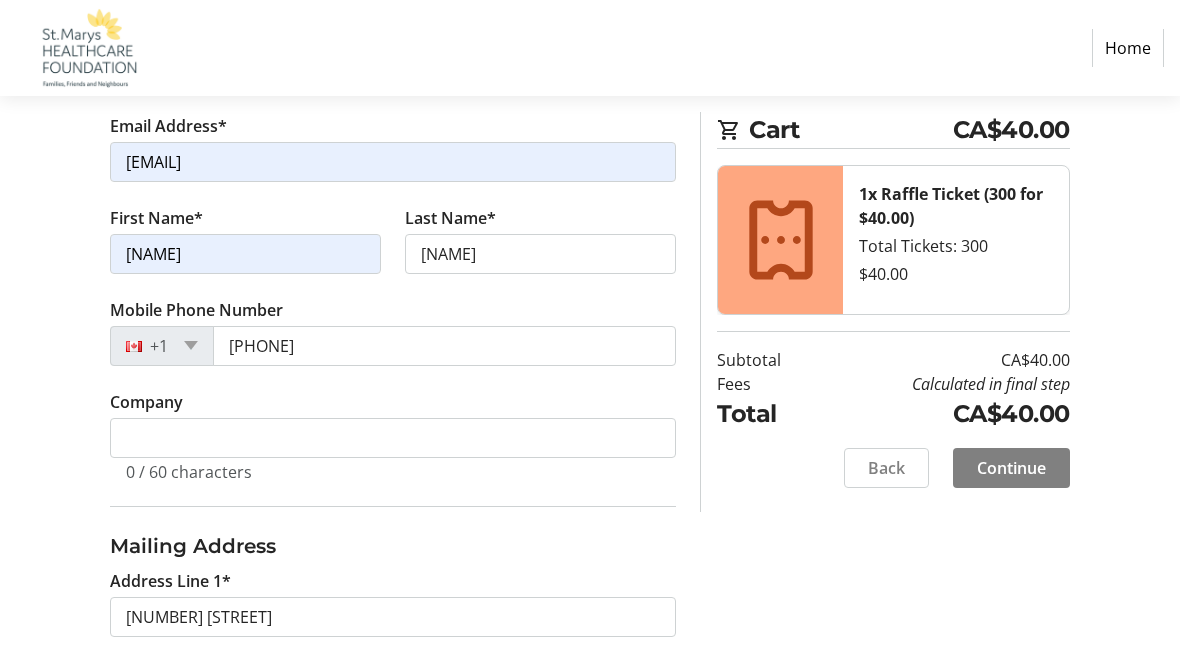 type on "[POSTAL_CODE]" 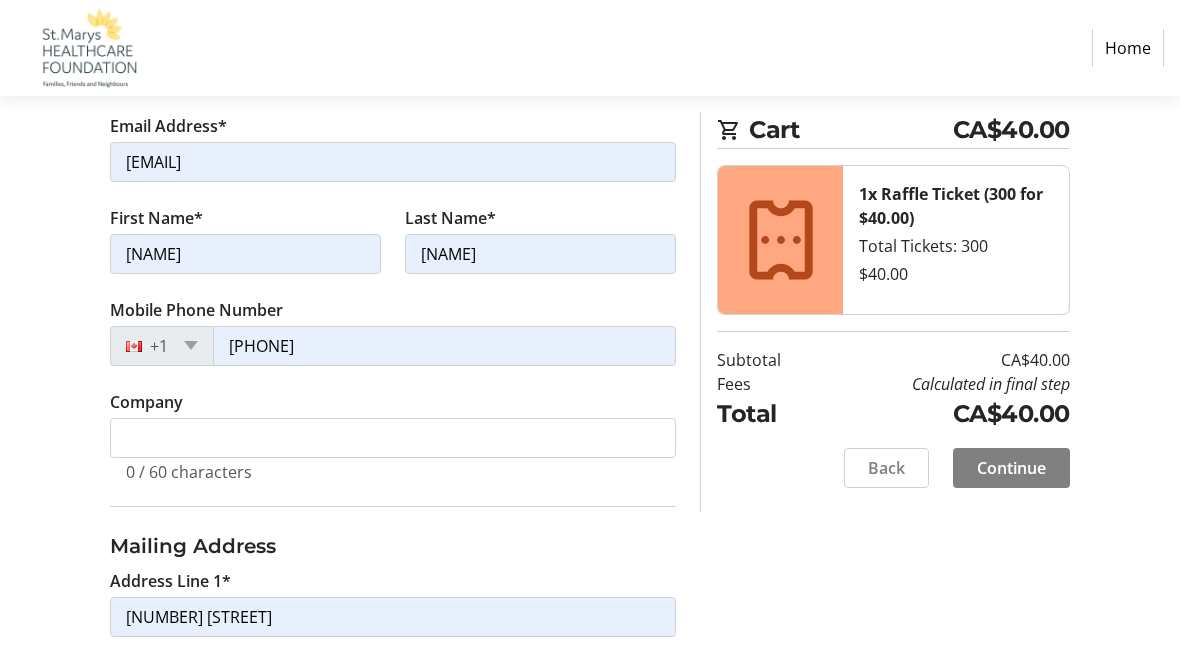 select on "US" 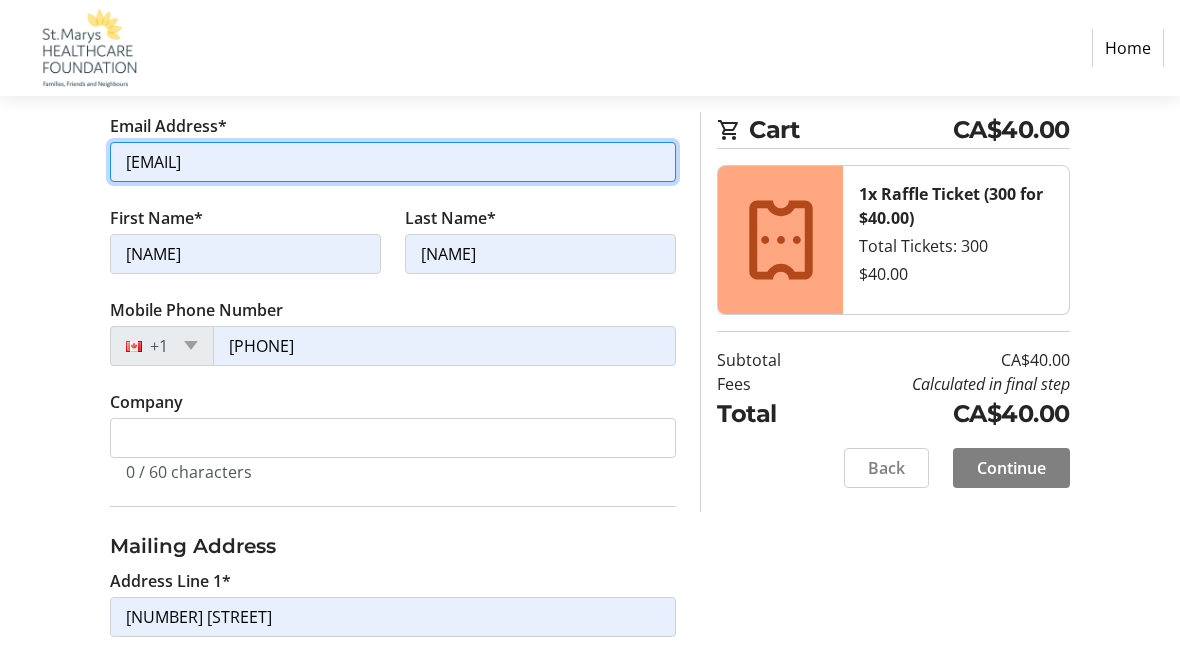 select 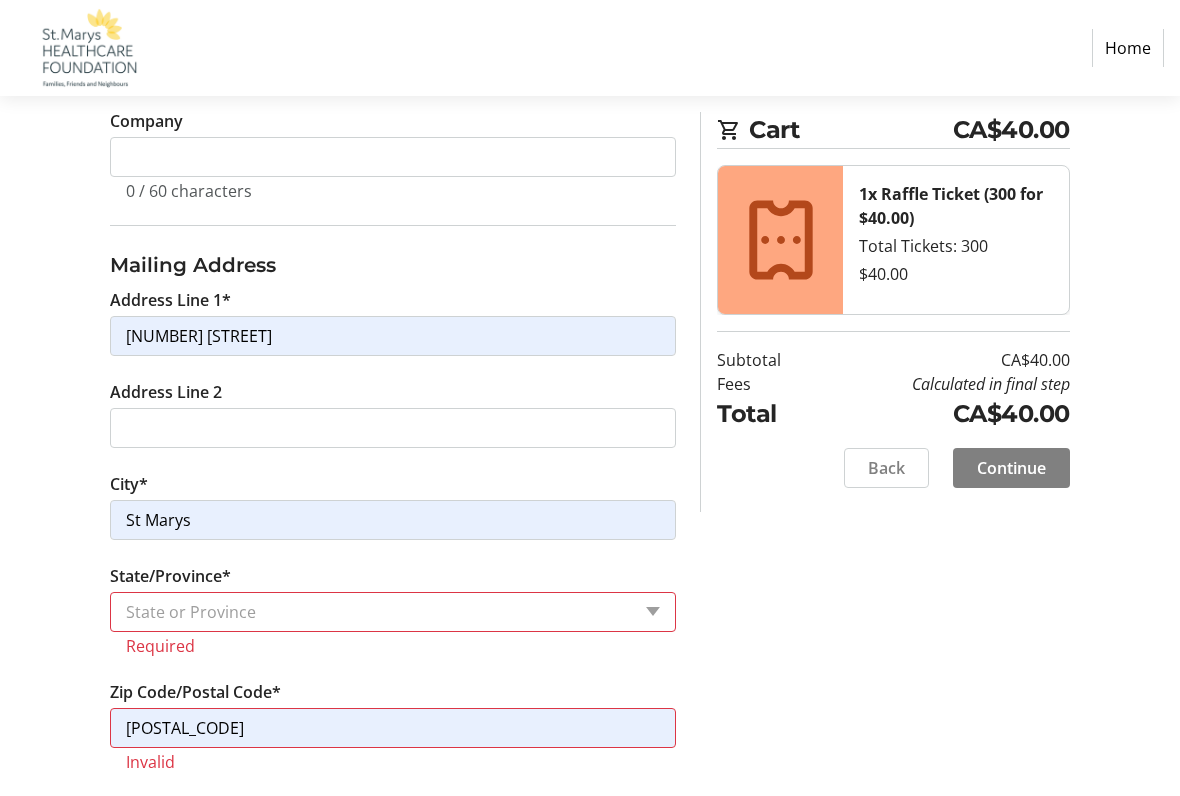 scroll, scrollTop: 670, scrollLeft: 0, axis: vertical 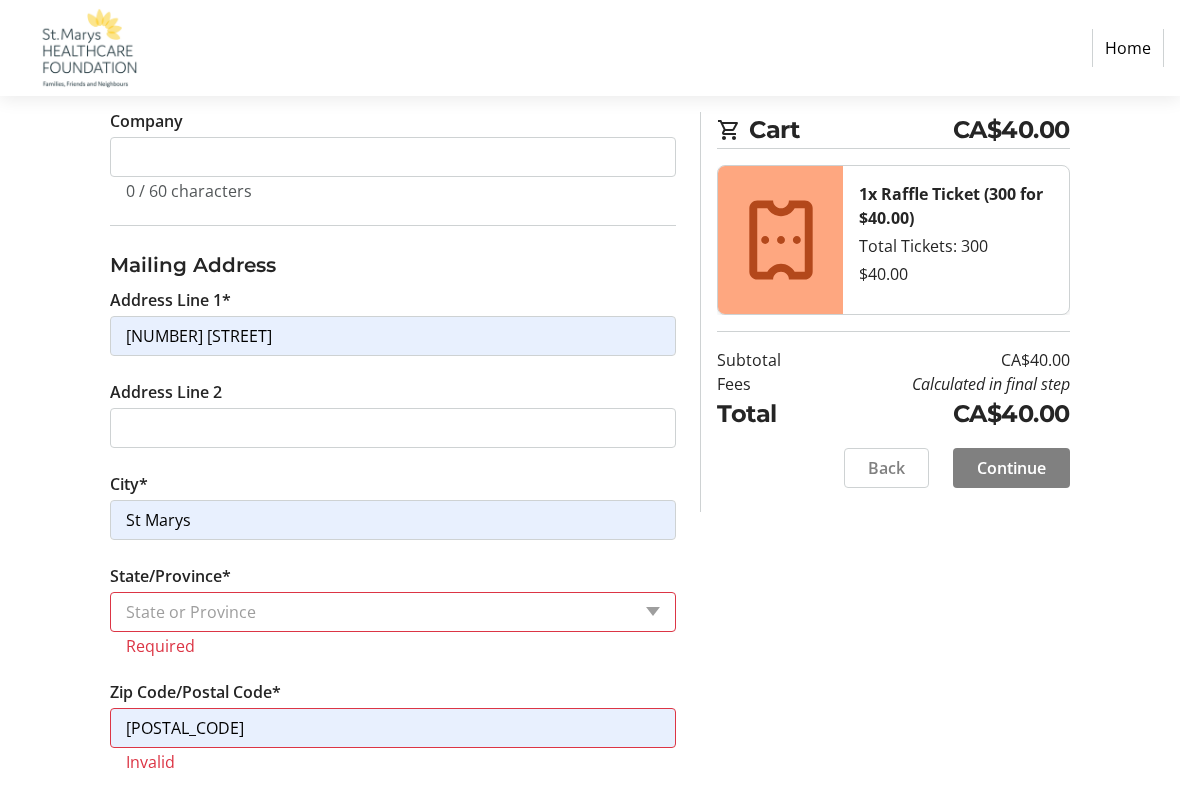 click on "State or Province  State or Province   District of Columbia   American Samoa   Guam   Northern Mariana Islands   Puerto Rico   United States Minor Outlying Islands   Virgin Islands, U.S.   Alabama   Alaska   Arizona   Arkansas   California   Colorado   Connecticut   Delaware   Florida   Georgia   Hawaii   Idaho   Illinois   Indiana   Iowa   Kansas   Kentucky   Louisiana   Maine   Maryland   Massachusetts   Michigan   Minnesota   Mississippi   Missouri   Montana   Nebraska   Nevada   New Hampshire   New Jersey   New Mexico   New York   North Carolina   North Dakota   Ohio   Oklahoma   Oregon   Pennsylvania   Rhode Island   South Carolina   South Dakota   Tennessee   Texas   Utah   Vermont   Virginia   Washington   West Virginia   Wisconsin   Wyoming" at bounding box center [393, 612] 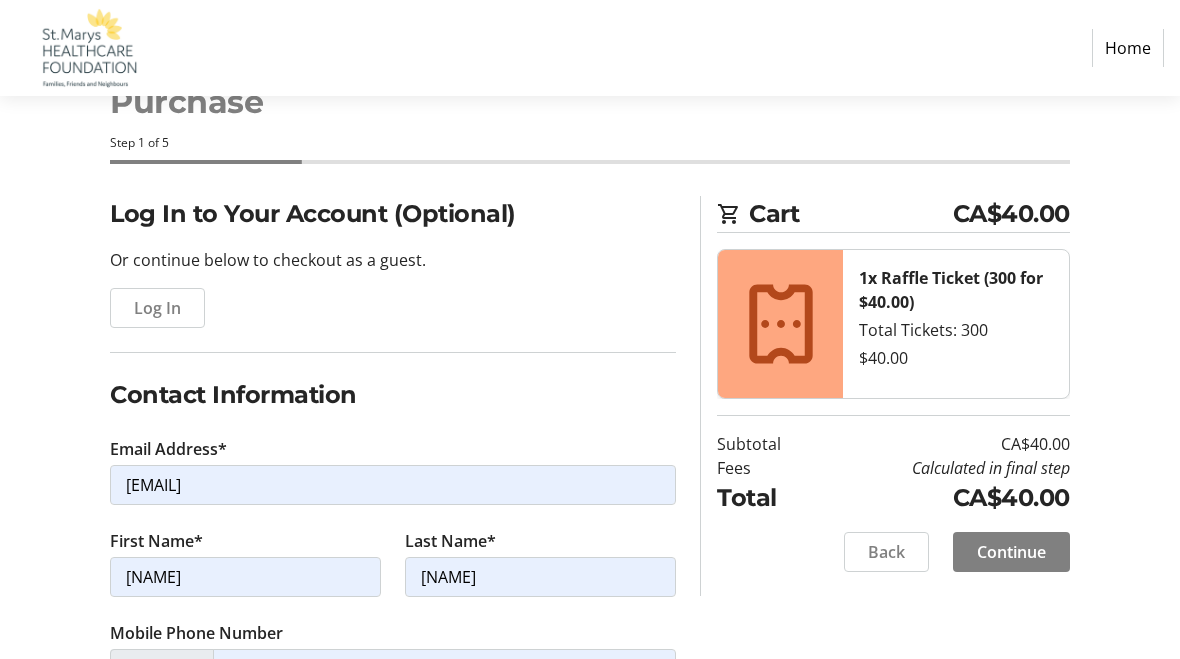 scroll, scrollTop: 0, scrollLeft: 0, axis: both 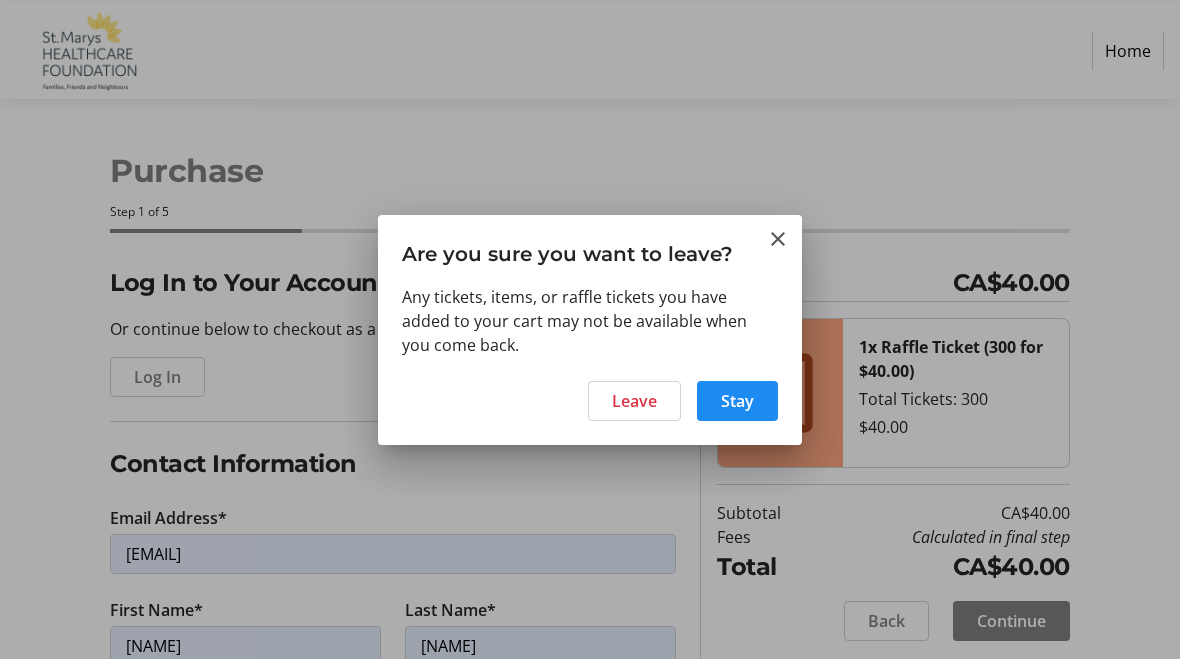 click on "Leave" at bounding box center [634, 401] 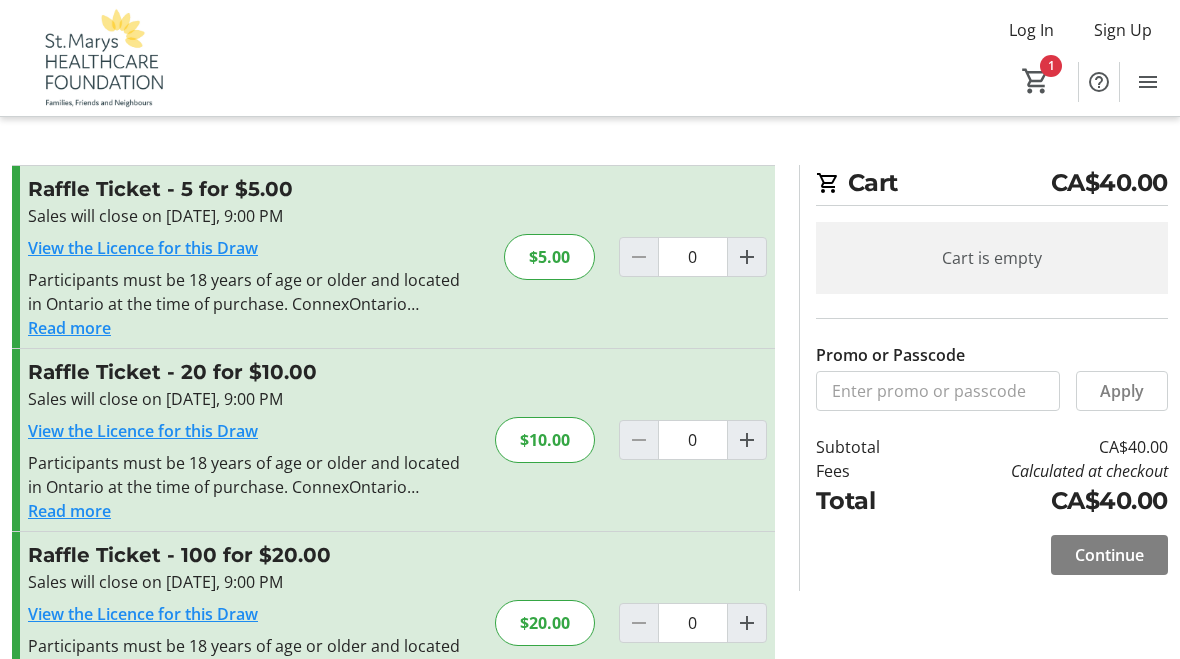 type on "1" 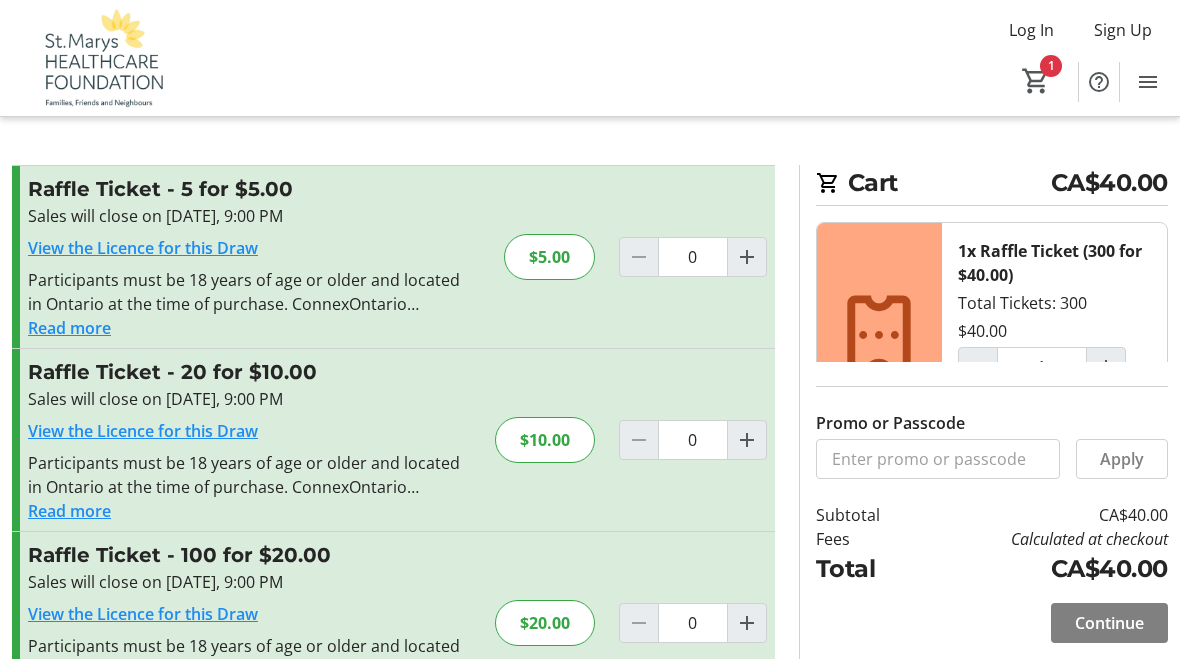 click 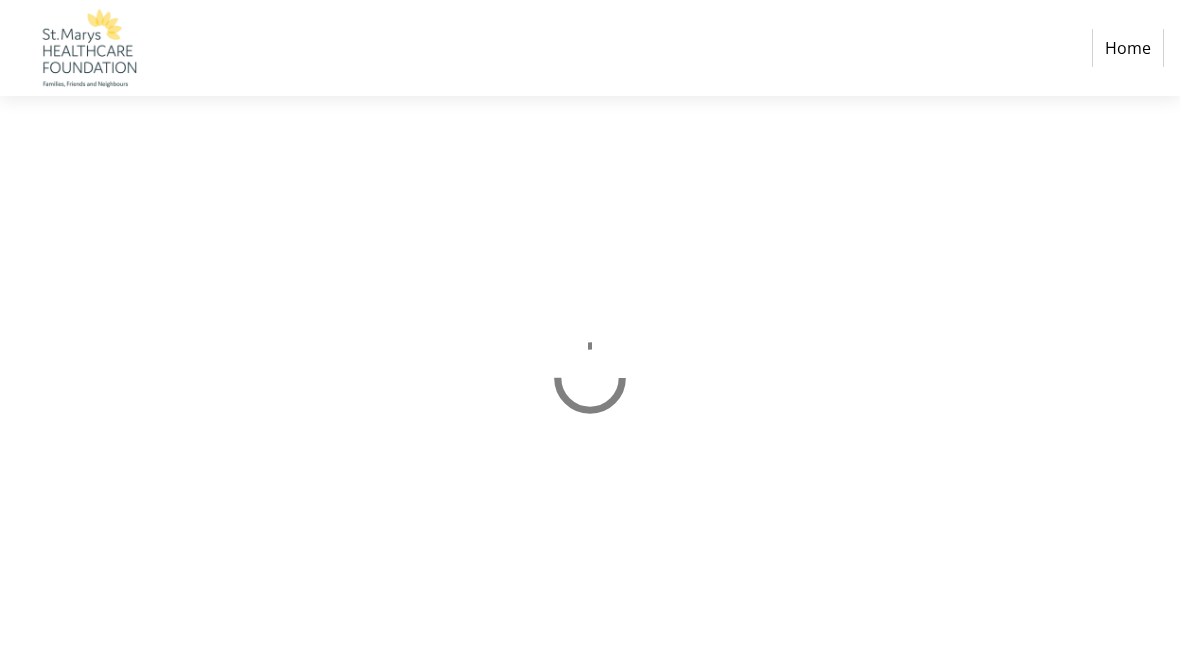 select on "CA" 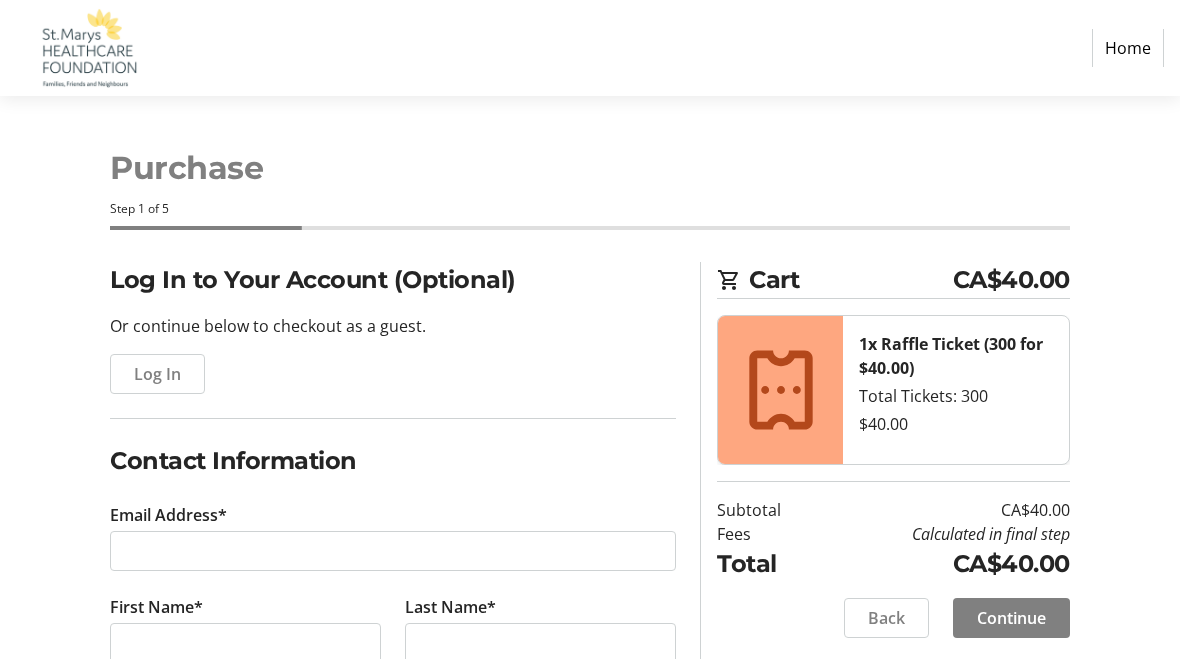 click on "Home  Purchase Step 1 of 5 Cart CA$40.00 1x Raffle Ticket (300 for $40.00) Total Tickets: 300  $40.00  Subtotal  CA$40.00  Fees  Calculated in final step  Total  CA$40.00   Close  Log In to Your Account (Optional) Or continue below to checkout as a guest.  Log In  Contact Information Email Address* [EMAIL]* First Name* [FIRST] Last Name* [LAST]  Mobile Phone Number  +1  Company  0 / 60 characters Mailing Address  Address Line 1*   Address Line 2   City*   State/Province*  State or Province  State or Province   Alberta   British Columbia   Manitoba   New Brunswick   Newfoundland and Labrador   Nova Scotia   Ontario   Prince Edward Island   Quebec   Saskatchewan   Northwest Territories   Nunavut   Yukon   Zip Code/Postal Code*   Country*  Country Country  Afghanistan   Åland Islands   Albania   Algeria   American Samoa   Andorra   Angola   Anguilla   Antarctica   Antigua and Barbuda   Argentina   Armenia   Aruba   Australia   Austria   Azerbaijan   Bahrain" at bounding box center [590, 877] 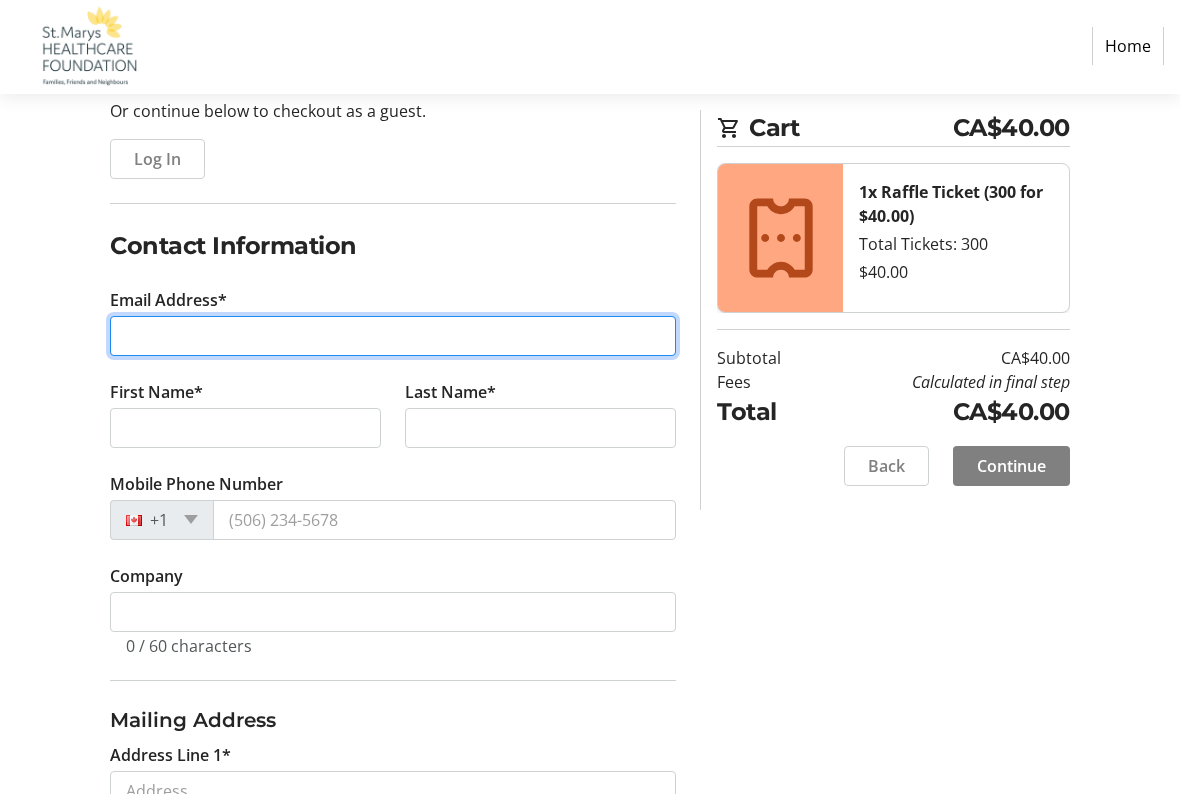 click on "Email Address*" at bounding box center (393, 338) 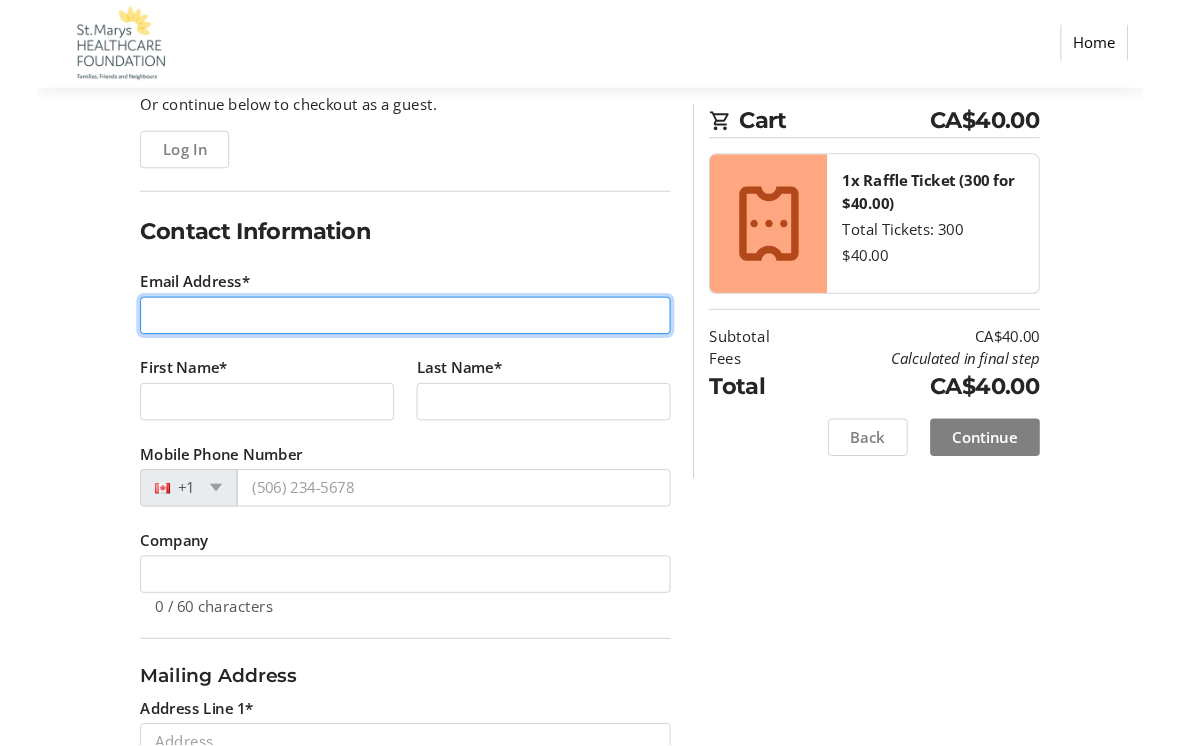scroll, scrollTop: 214, scrollLeft: 0, axis: vertical 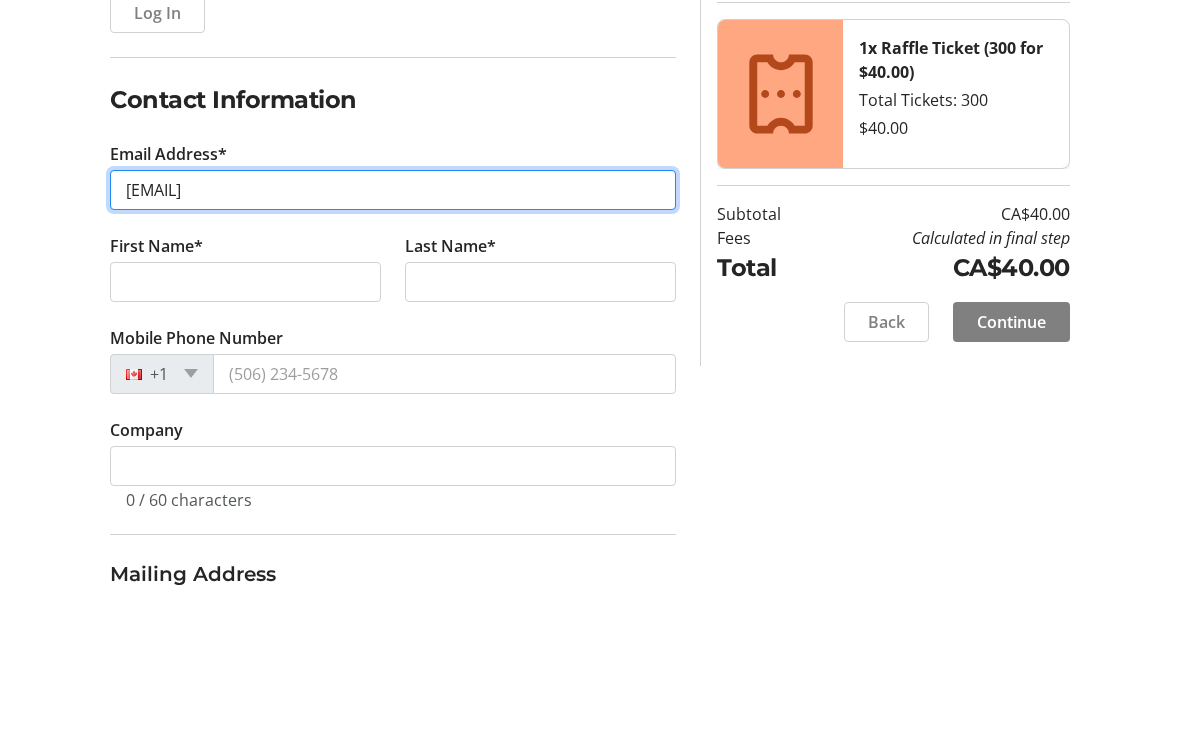type on "[EMAIL]" 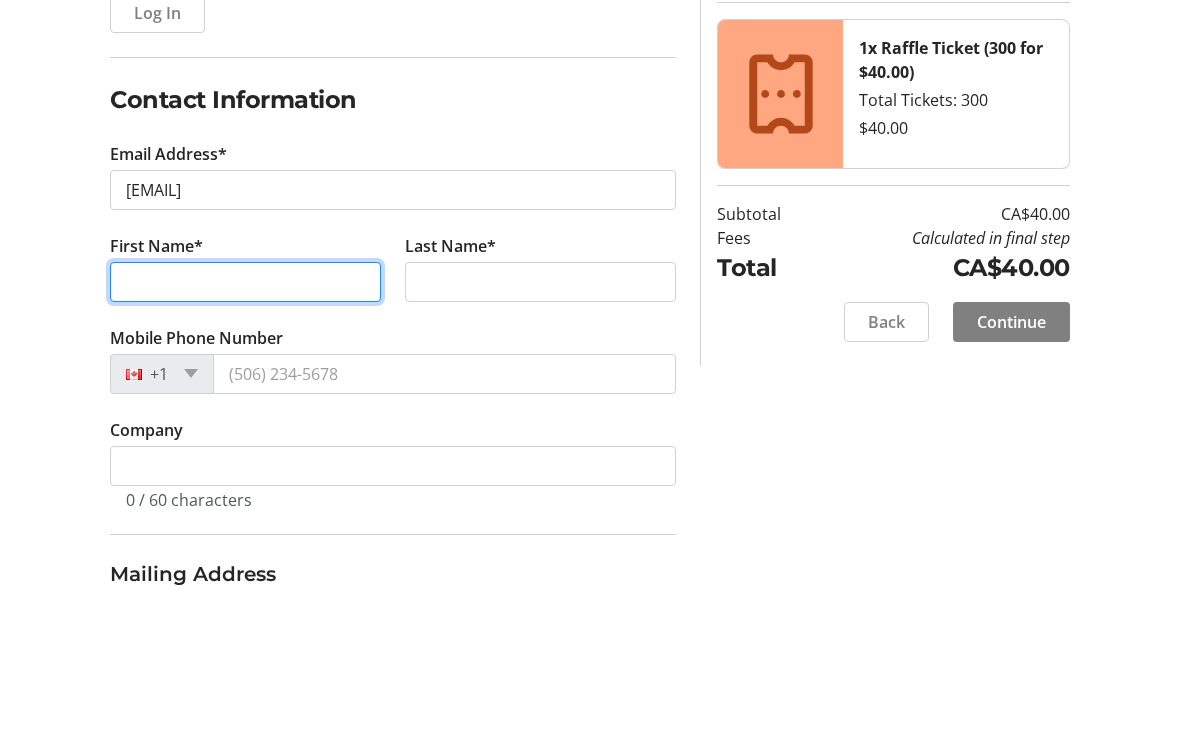 click on "First Name*" at bounding box center (245, 429) 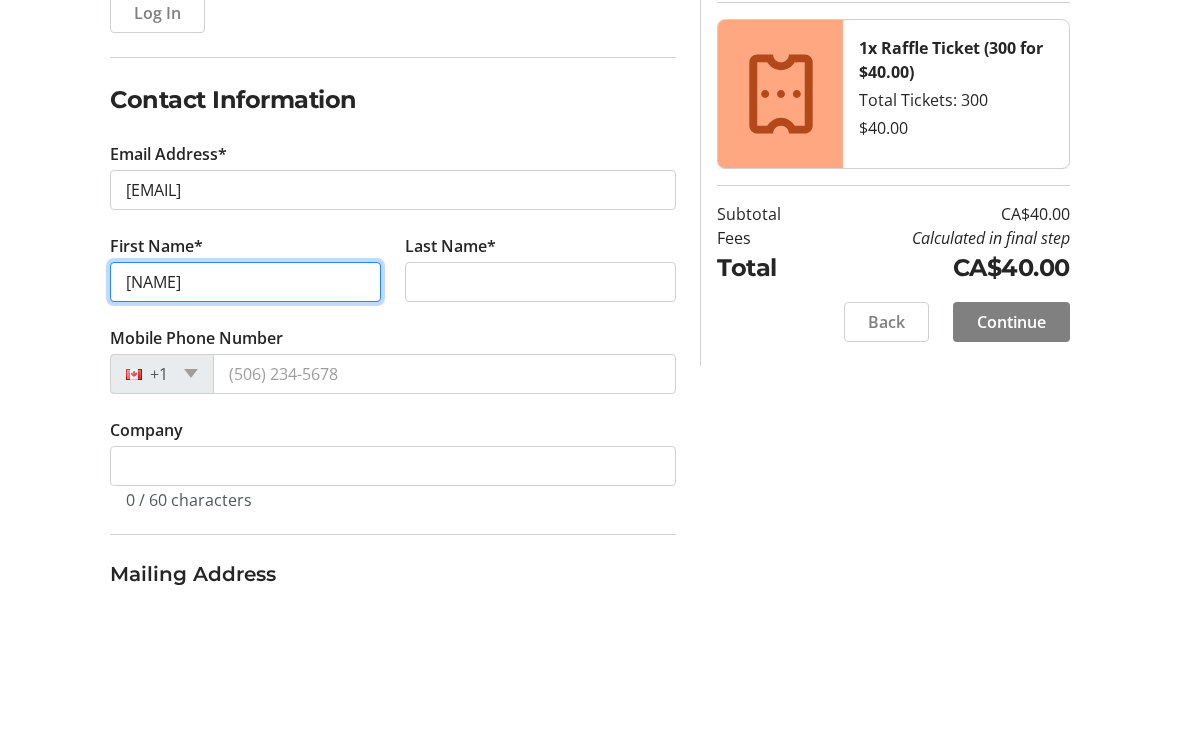 type on "[NAME]" 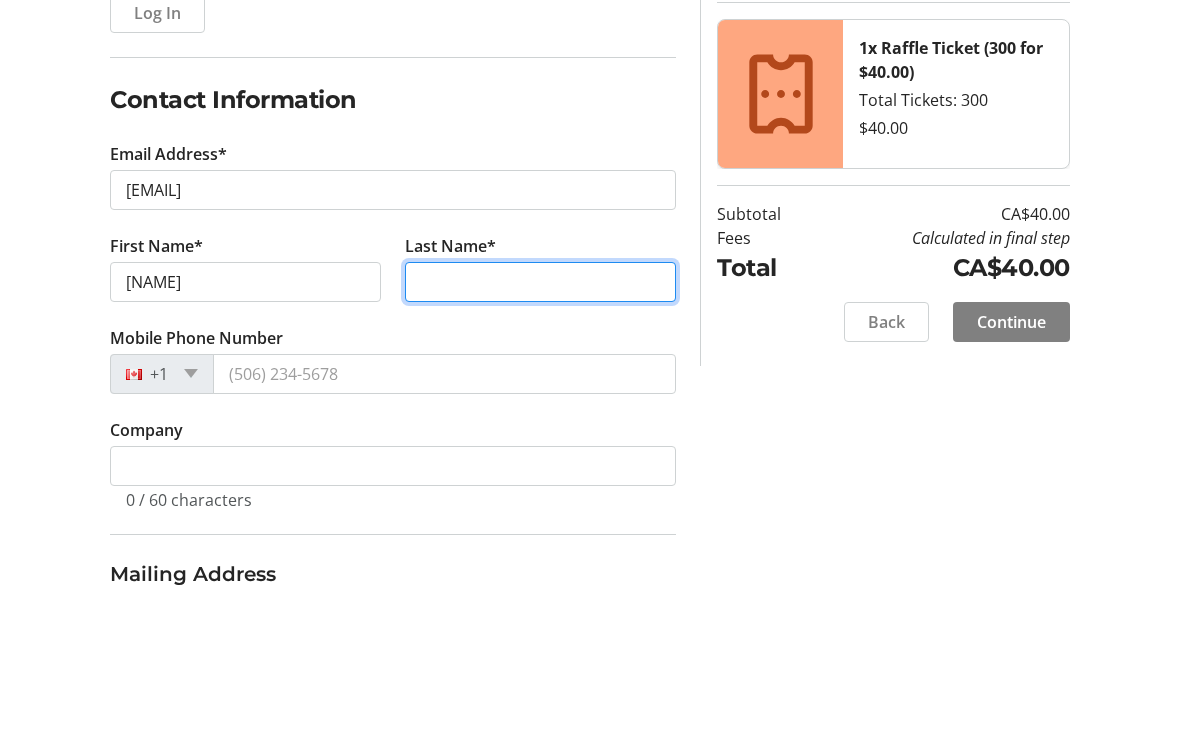 click on "Last Name*" at bounding box center (540, 429) 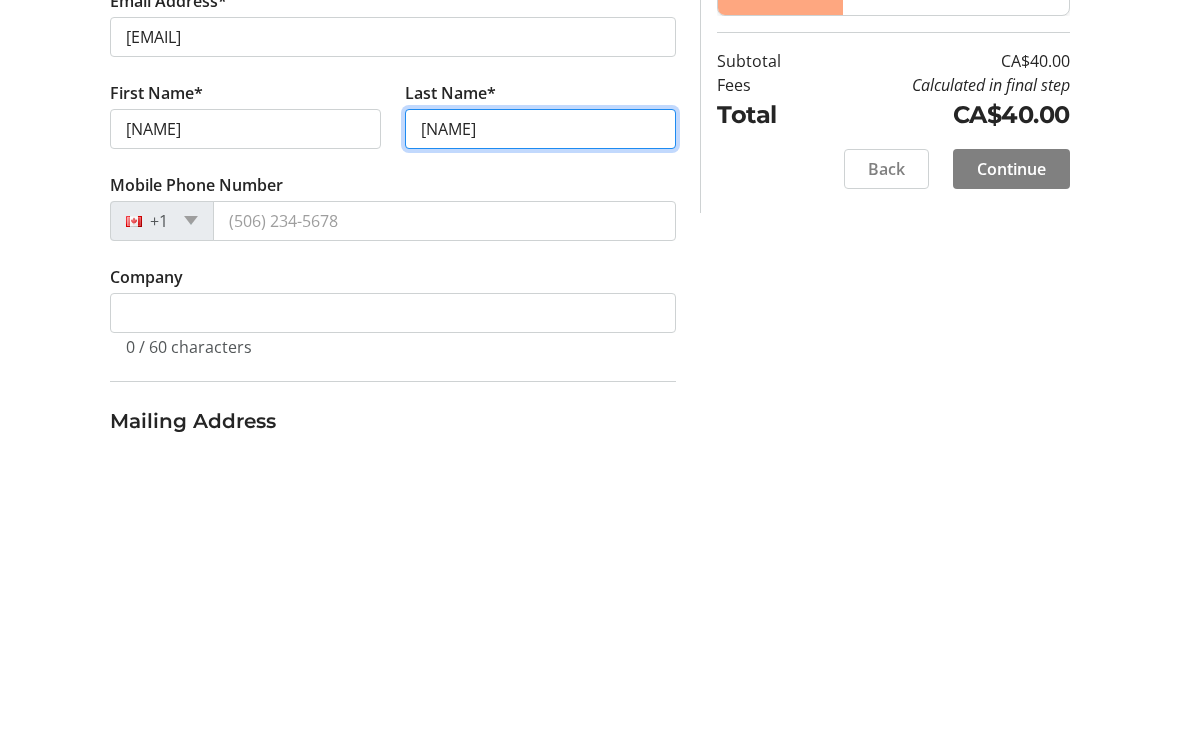 type on "[NAME]" 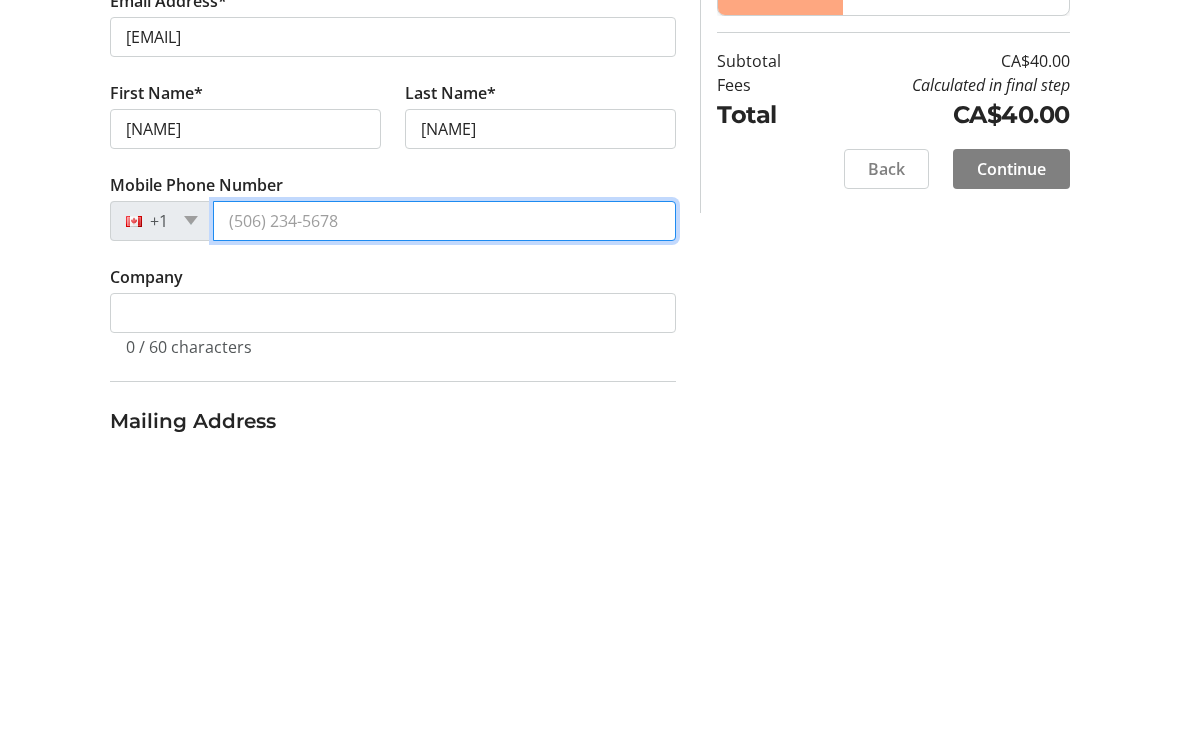 click on "Mobile Phone Number" at bounding box center (444, 521) 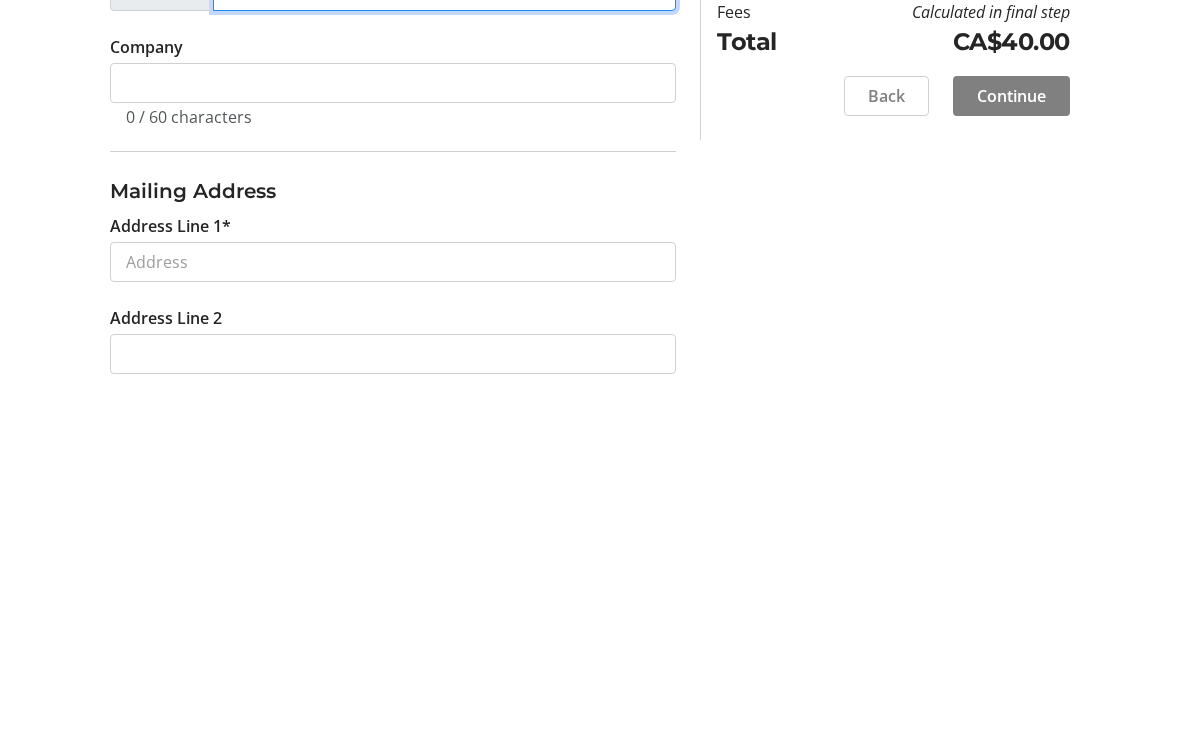 scroll, scrollTop: 393, scrollLeft: 0, axis: vertical 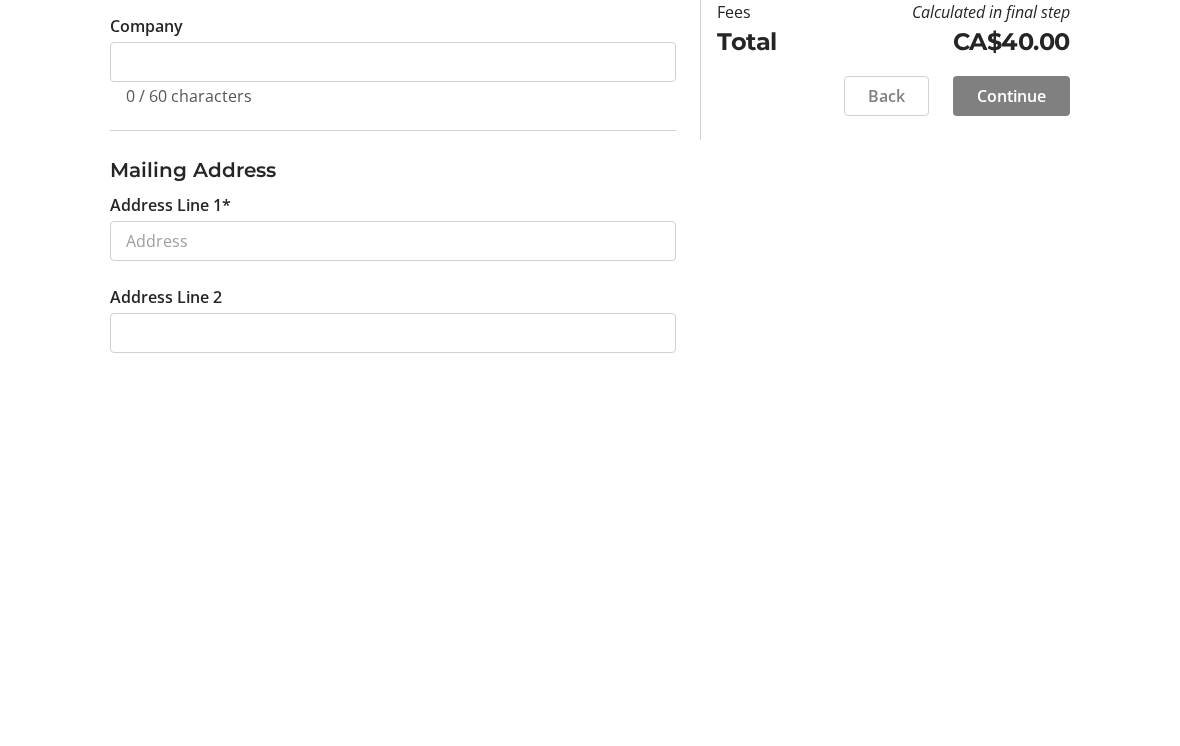 type on "([PHONE])" 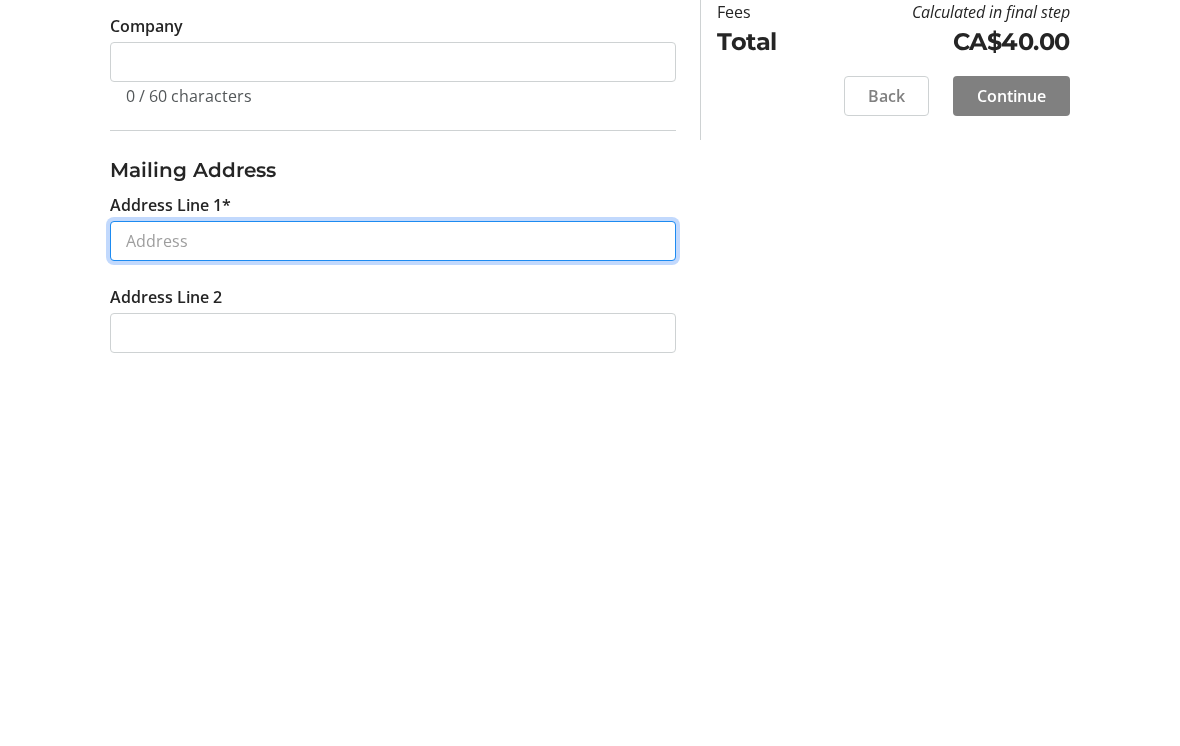 click on "Address Line 1*" at bounding box center (393, 613) 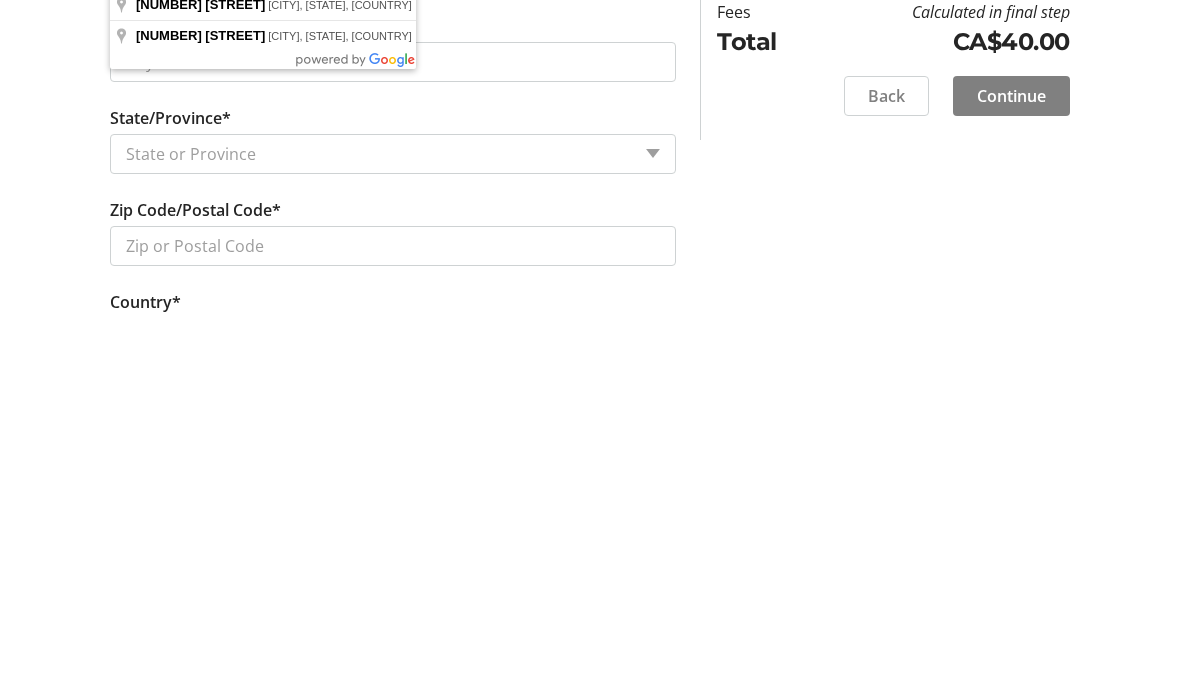 scroll, scrollTop: 760, scrollLeft: 0, axis: vertical 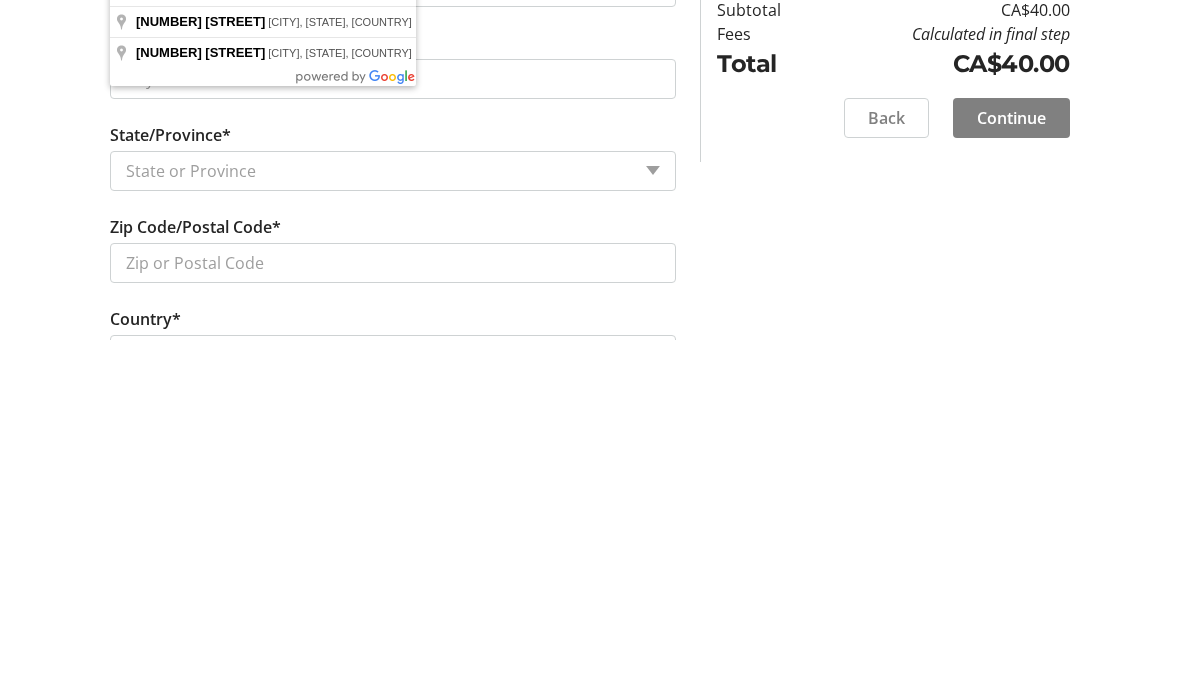 type on "[NUMBER] [STREET]" 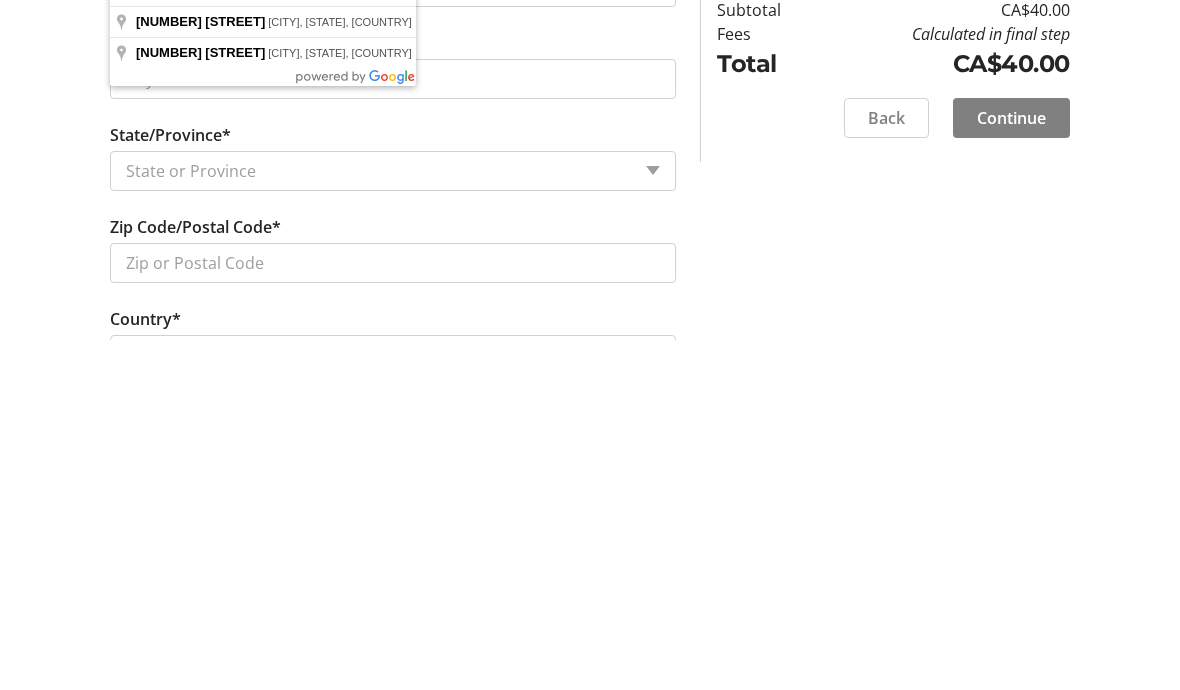 click on "City*" 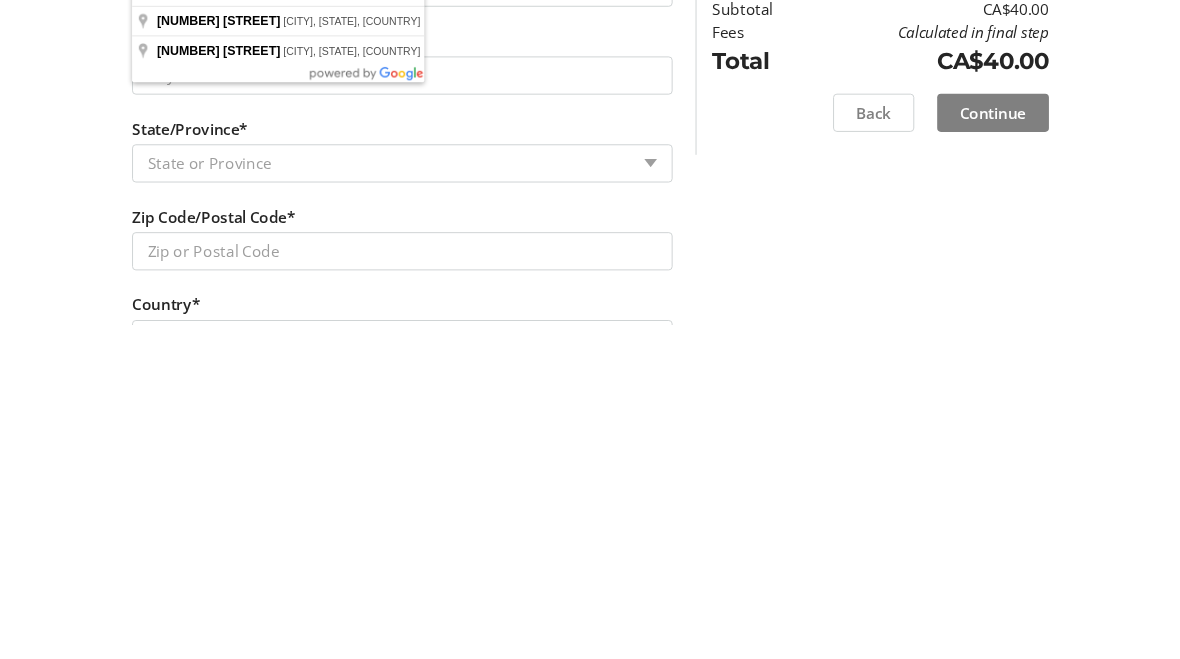 scroll, scrollTop: 1092, scrollLeft: 0, axis: vertical 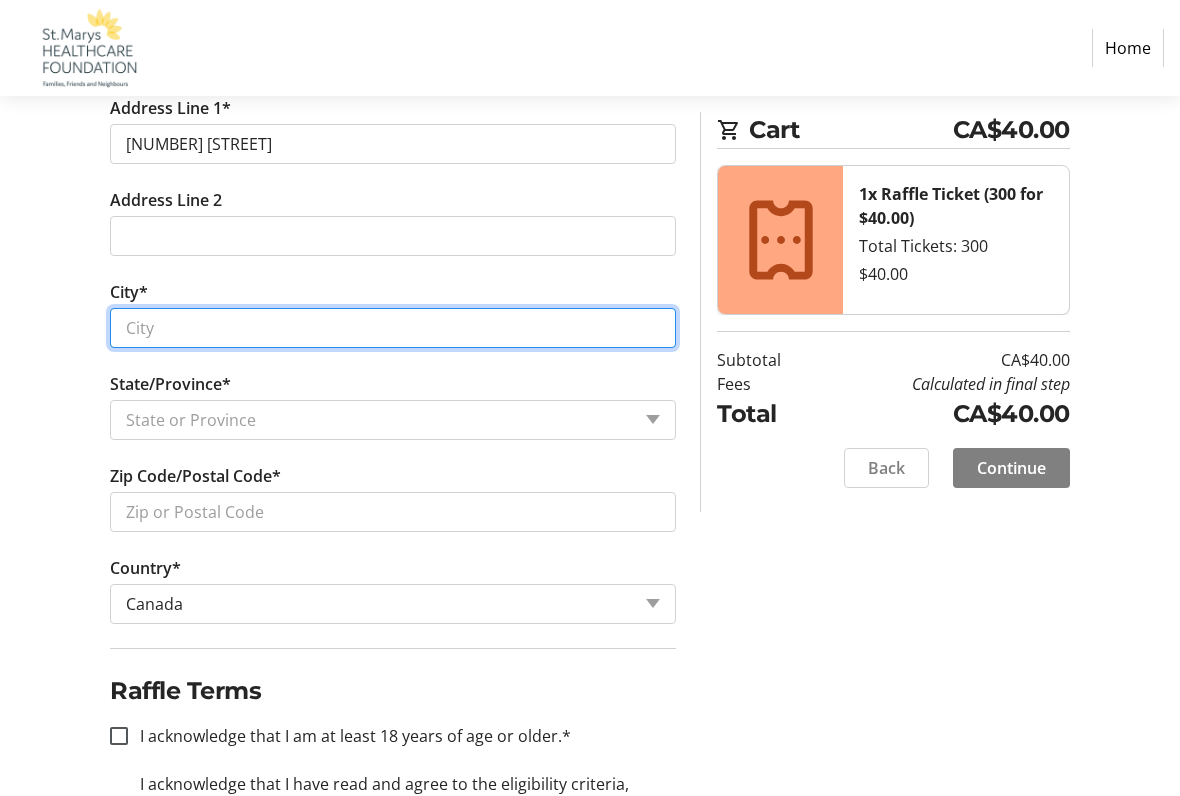 click on "City*" at bounding box center (393, 328) 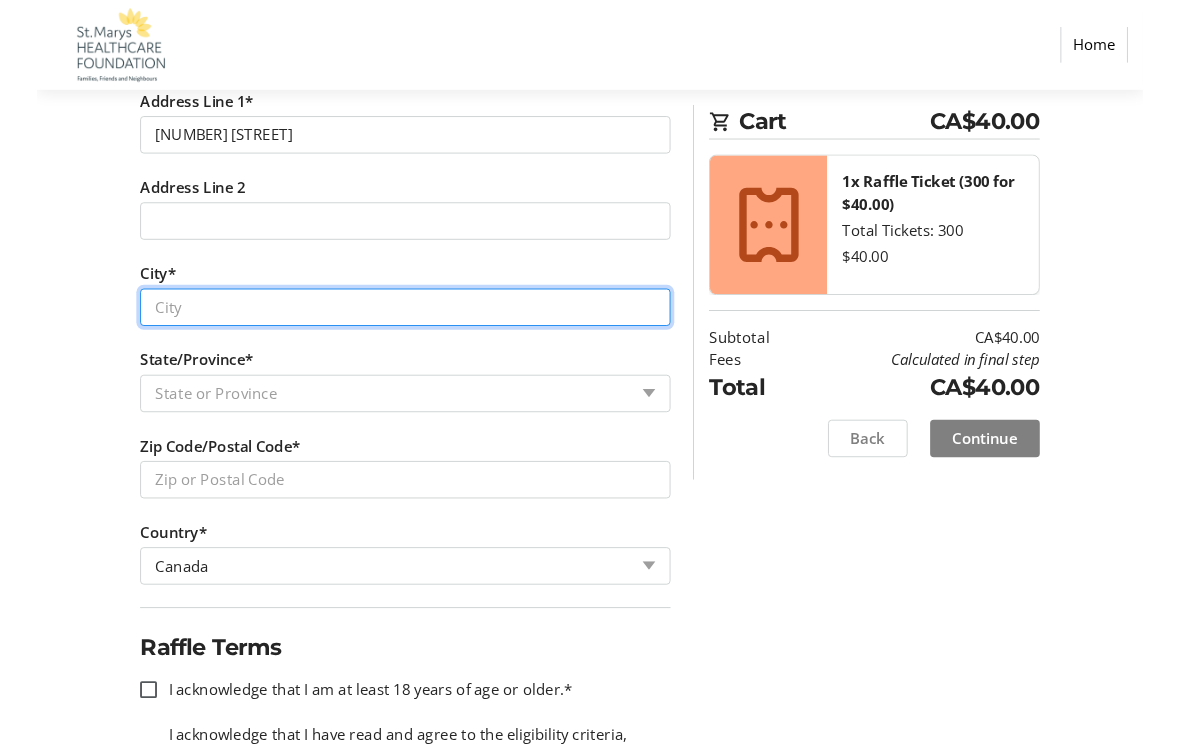 scroll, scrollTop: 861, scrollLeft: 0, axis: vertical 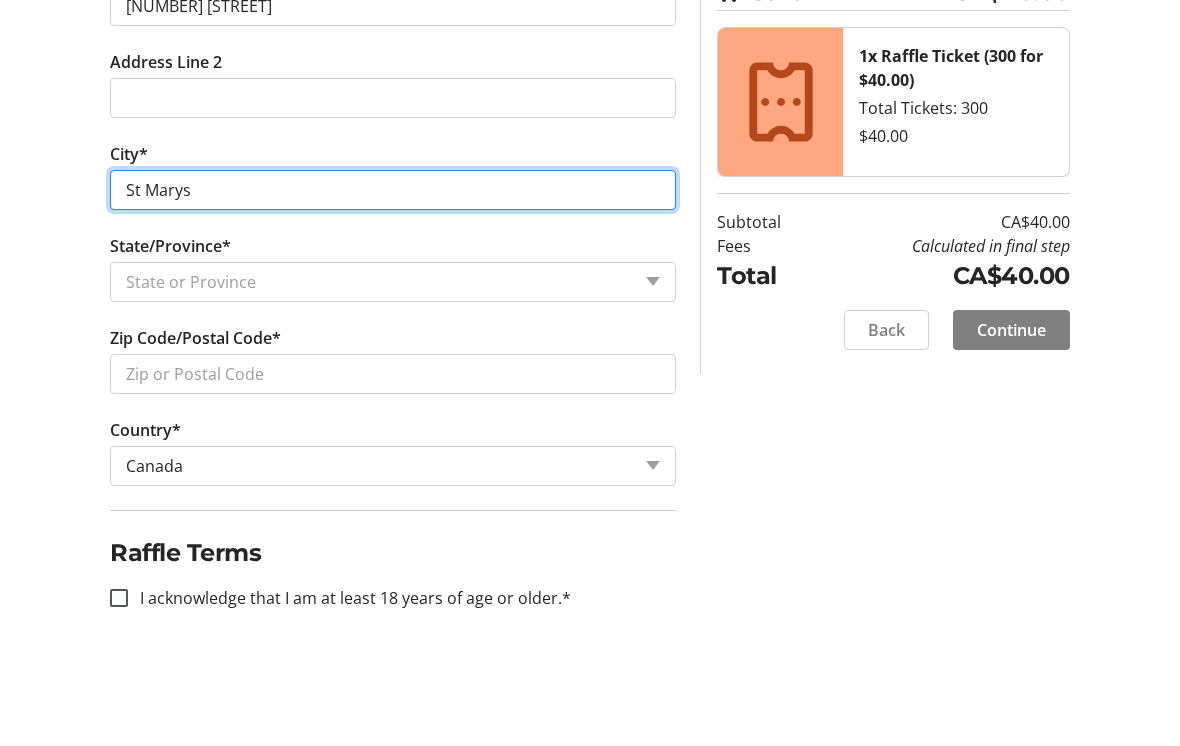 type on "St Marys" 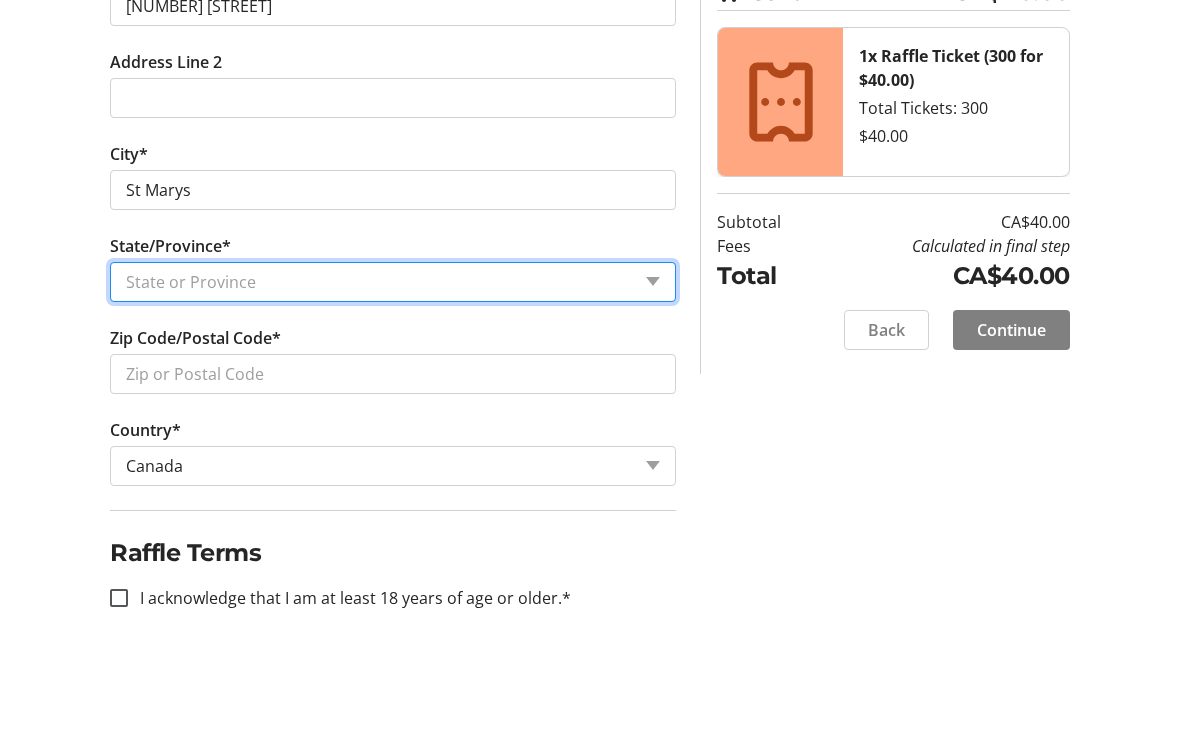 click on "State or Province  State or Province   Alberta   British Columbia   Manitoba   New Brunswick   Newfoundland and Labrador   Nova Scotia   Ontario   Prince Edward Island   Quebec   Saskatchewan   Northwest Territories   Nunavut   Yukon" at bounding box center [393, 421] 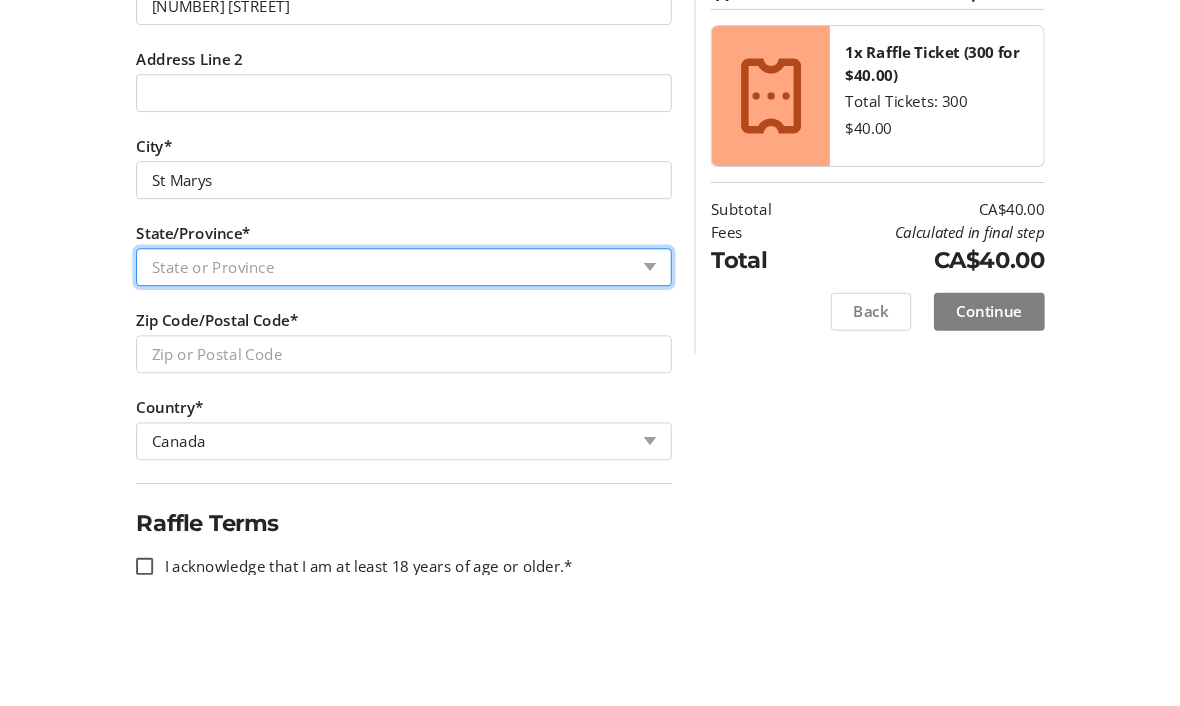 scroll, scrollTop: 955, scrollLeft: 0, axis: vertical 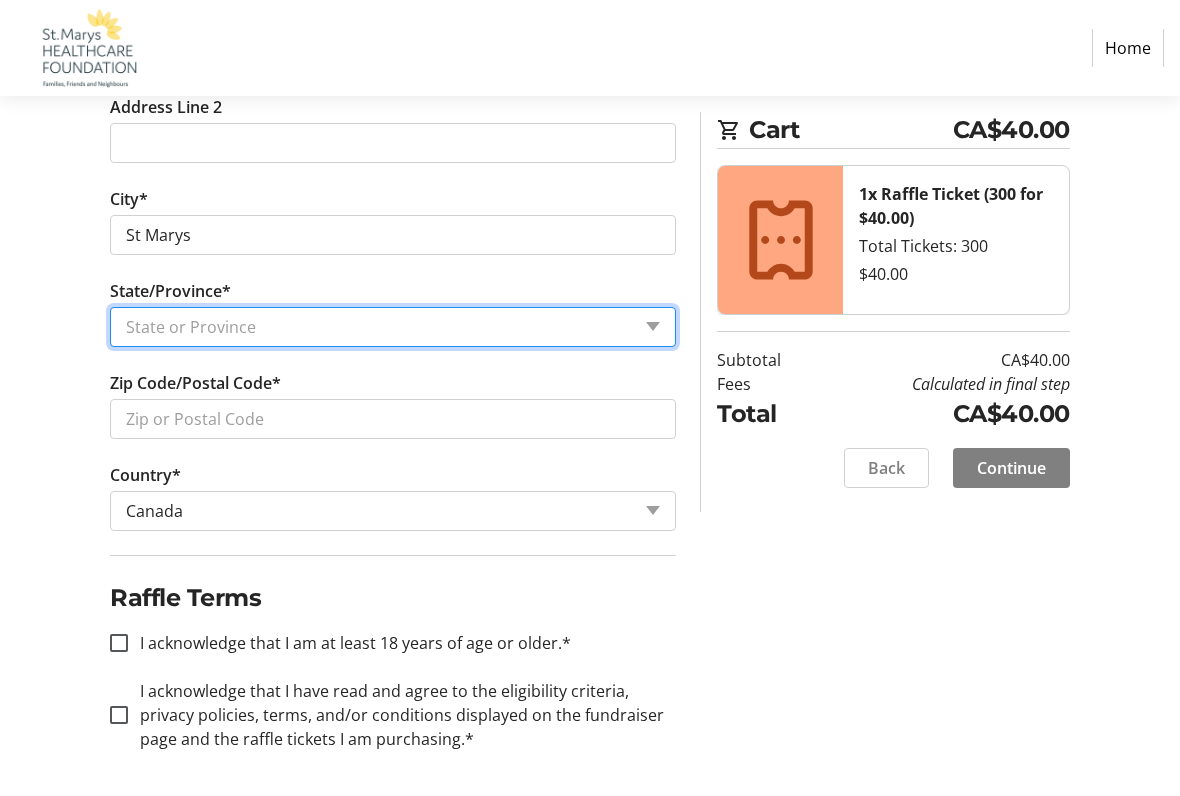 select on "ON" 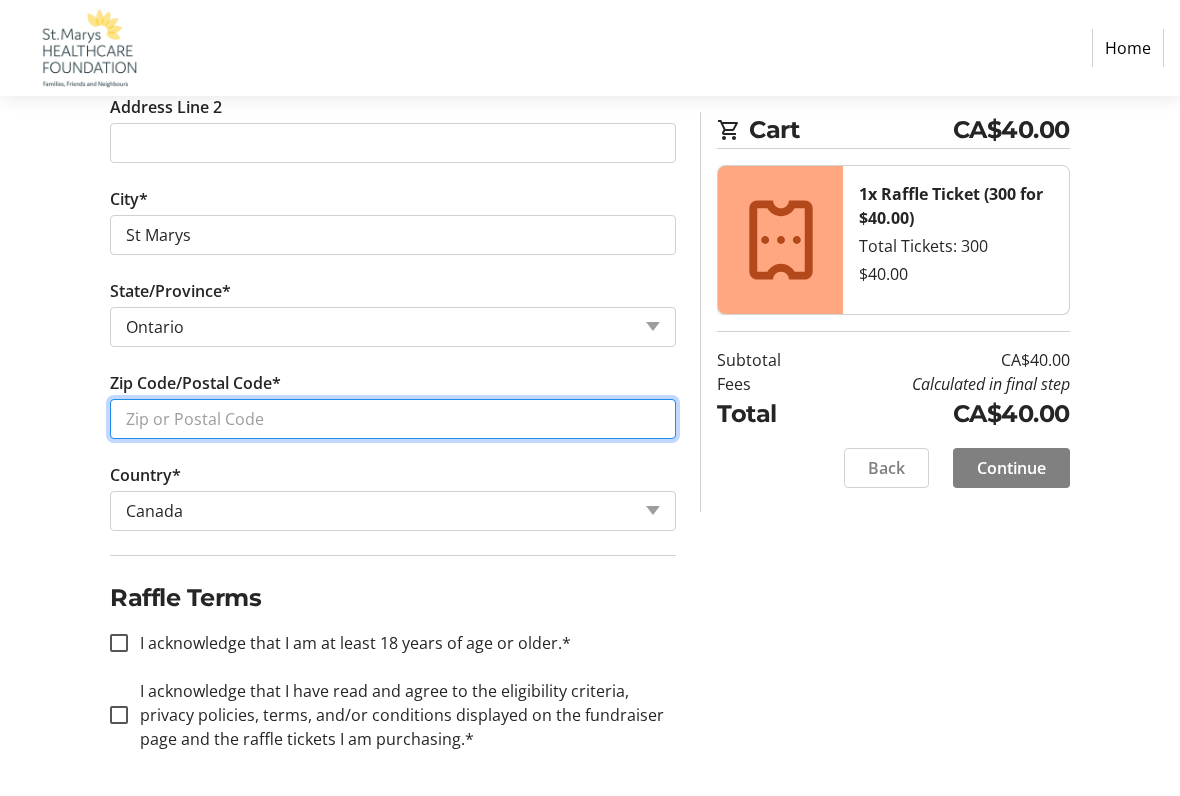 click on "Zip Code/Postal Code*" at bounding box center (393, 419) 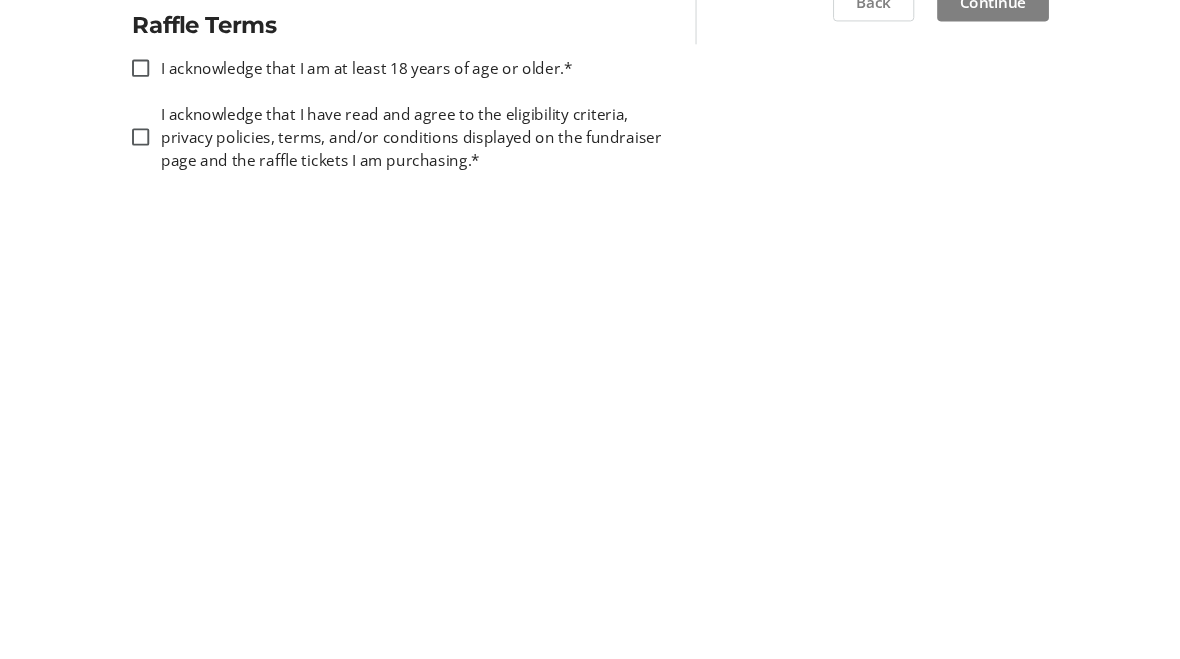 scroll, scrollTop: 1092, scrollLeft: 0, axis: vertical 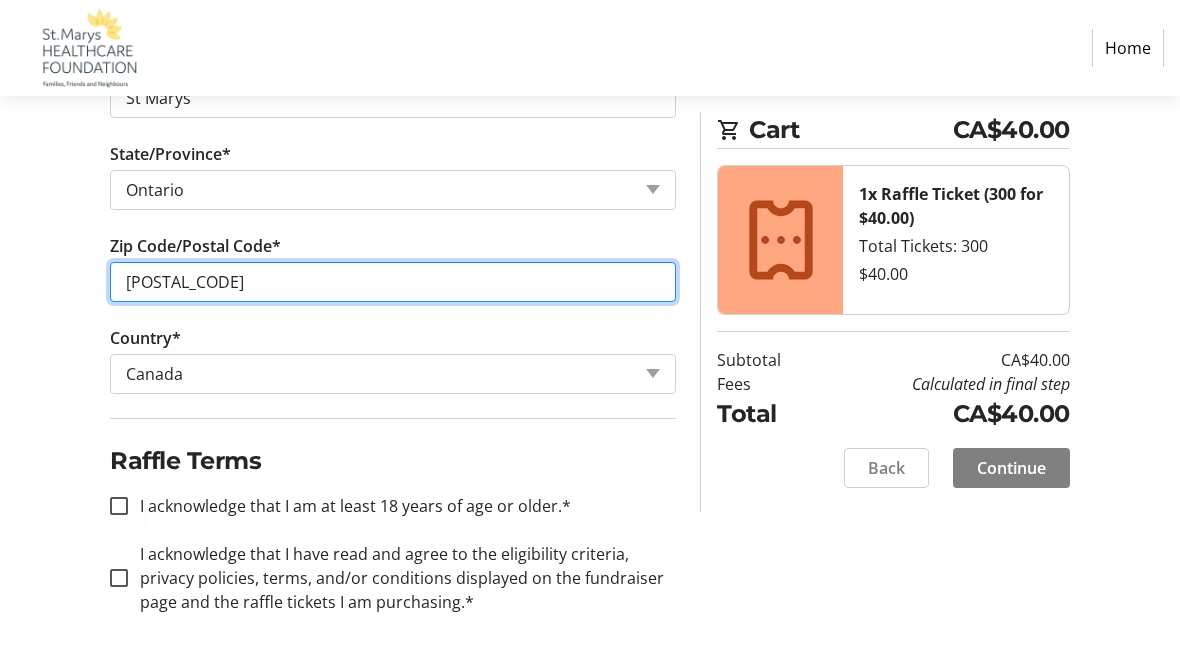 type on "[POSTAL_CODE]" 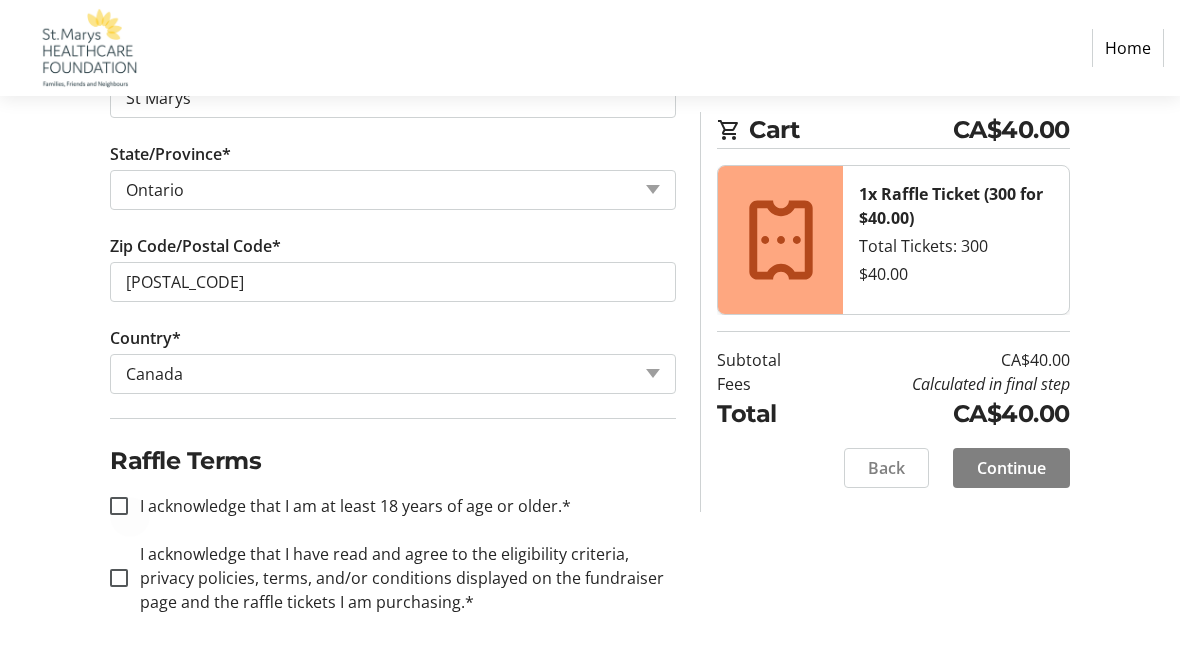 click at bounding box center [119, 506] 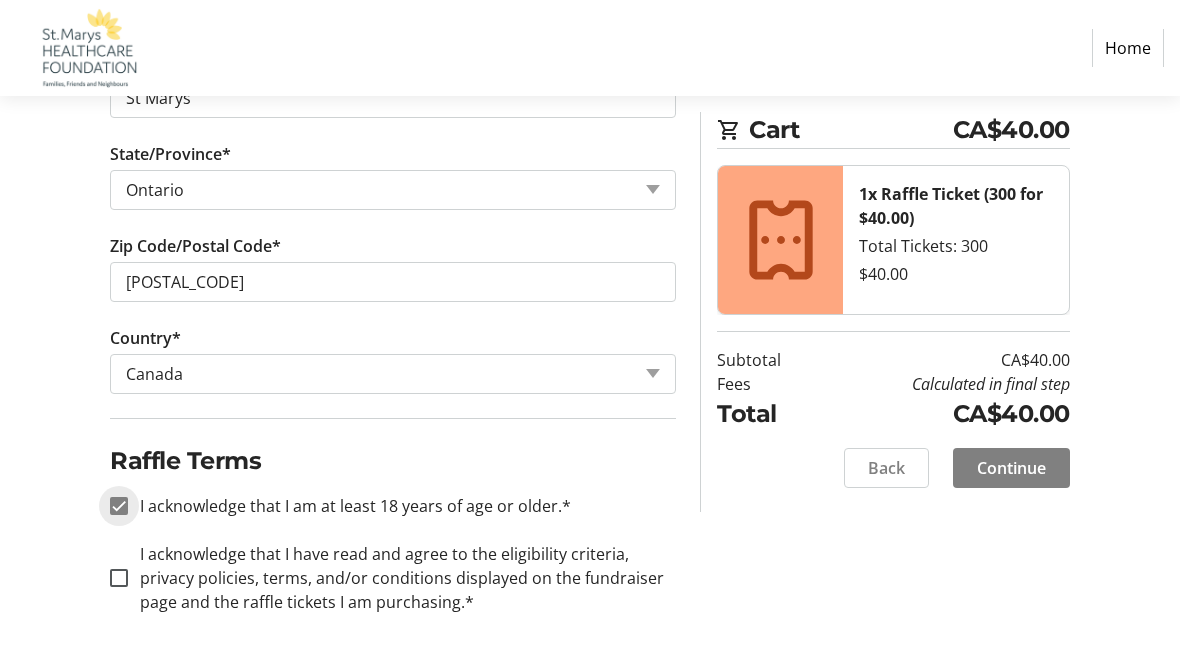 checkbox on "true" 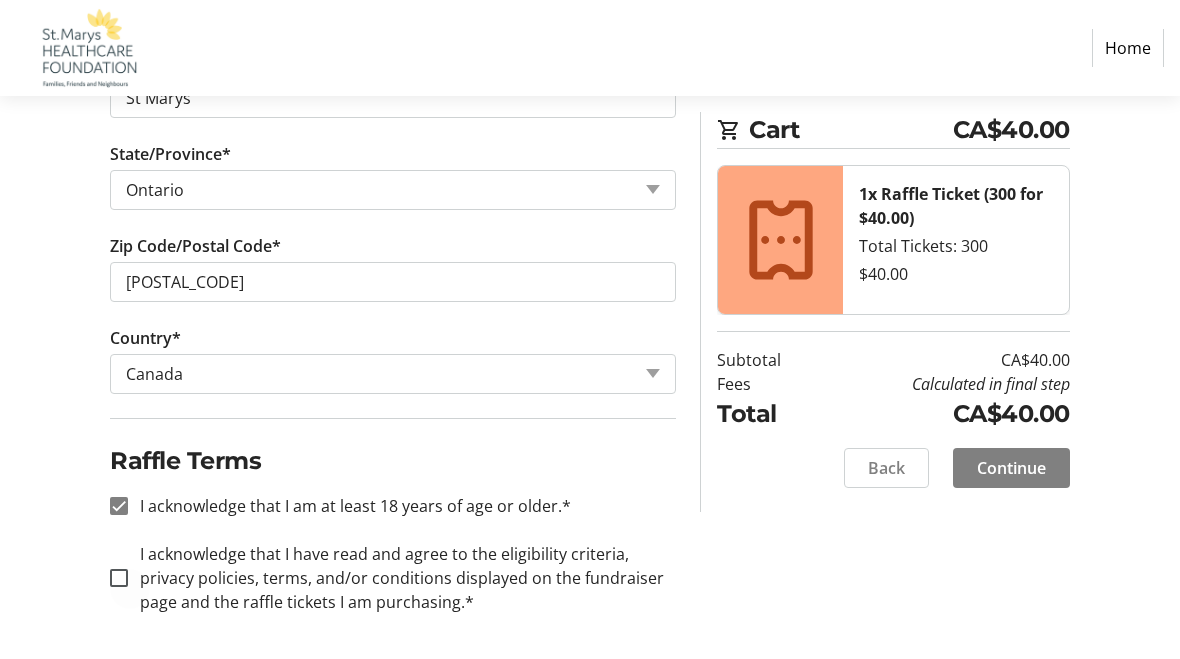 click at bounding box center [119, 578] 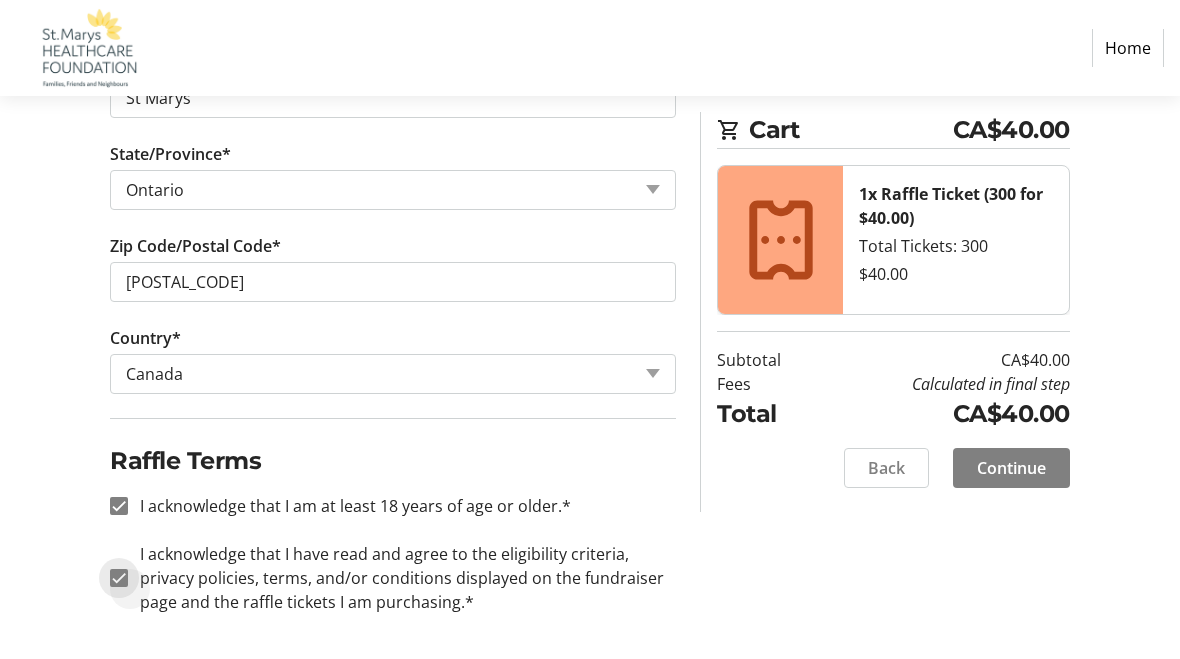 checkbox on "true" 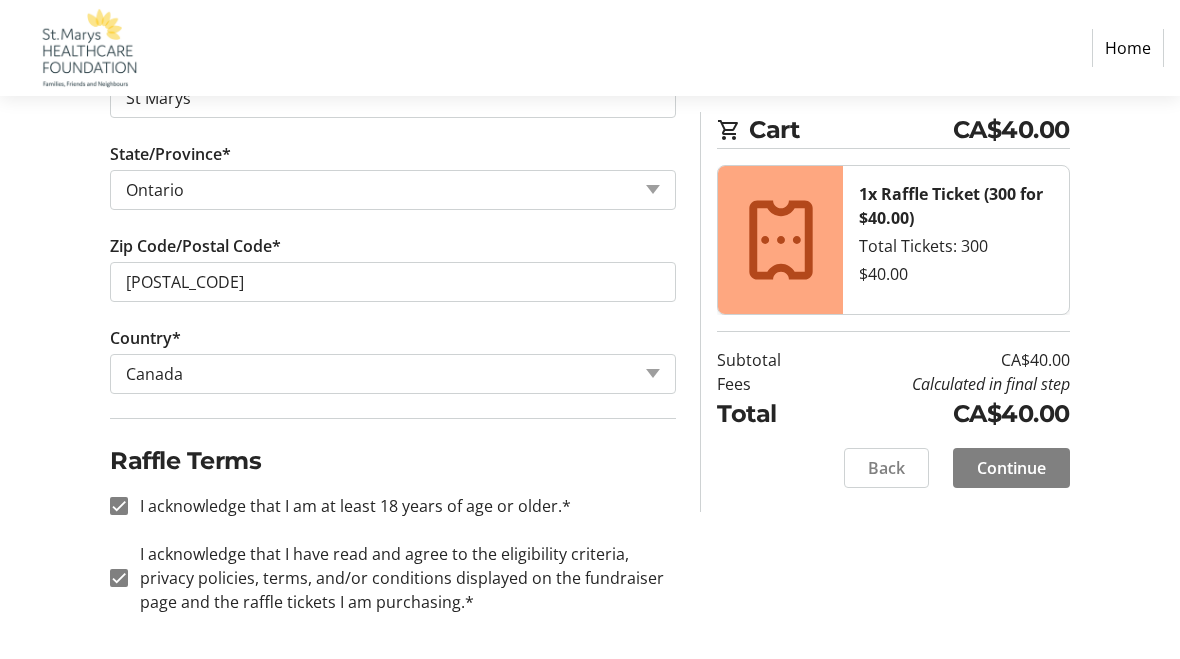 click on "Continue" 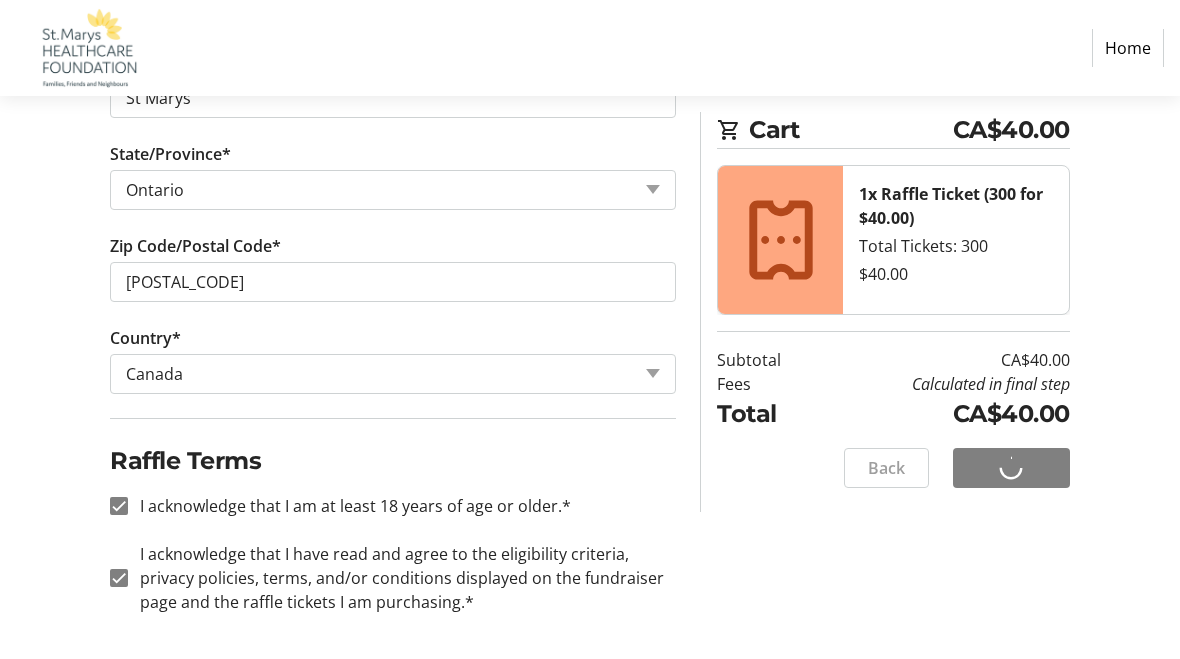 scroll, scrollTop: 0, scrollLeft: 0, axis: both 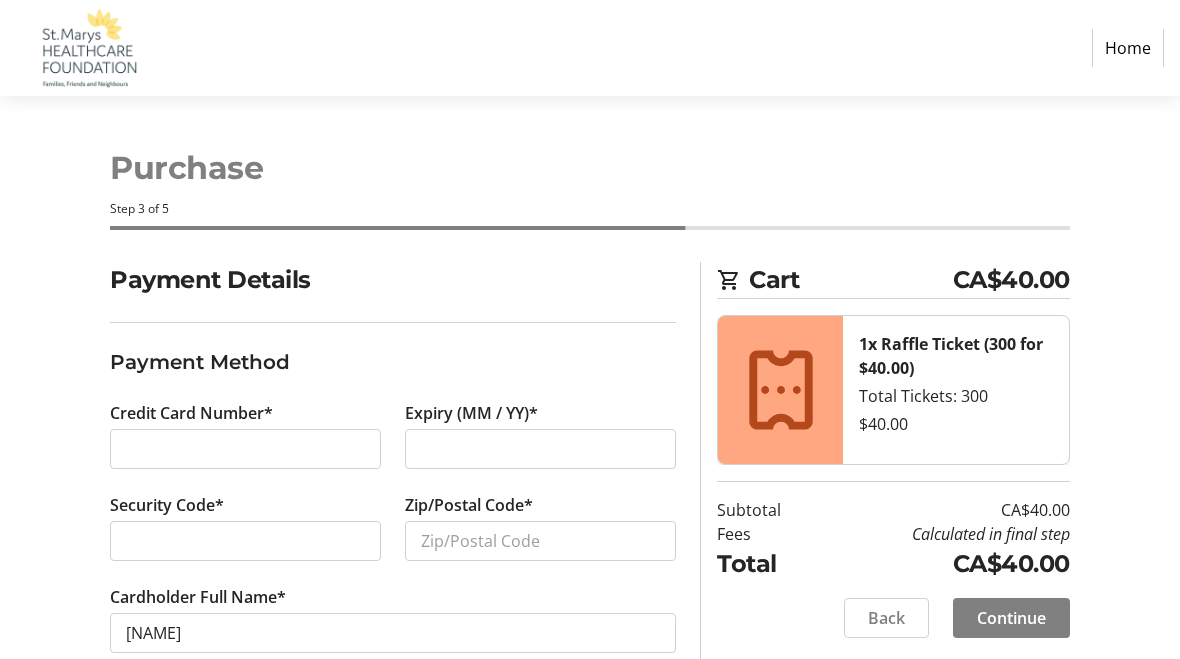 click on "Continue" 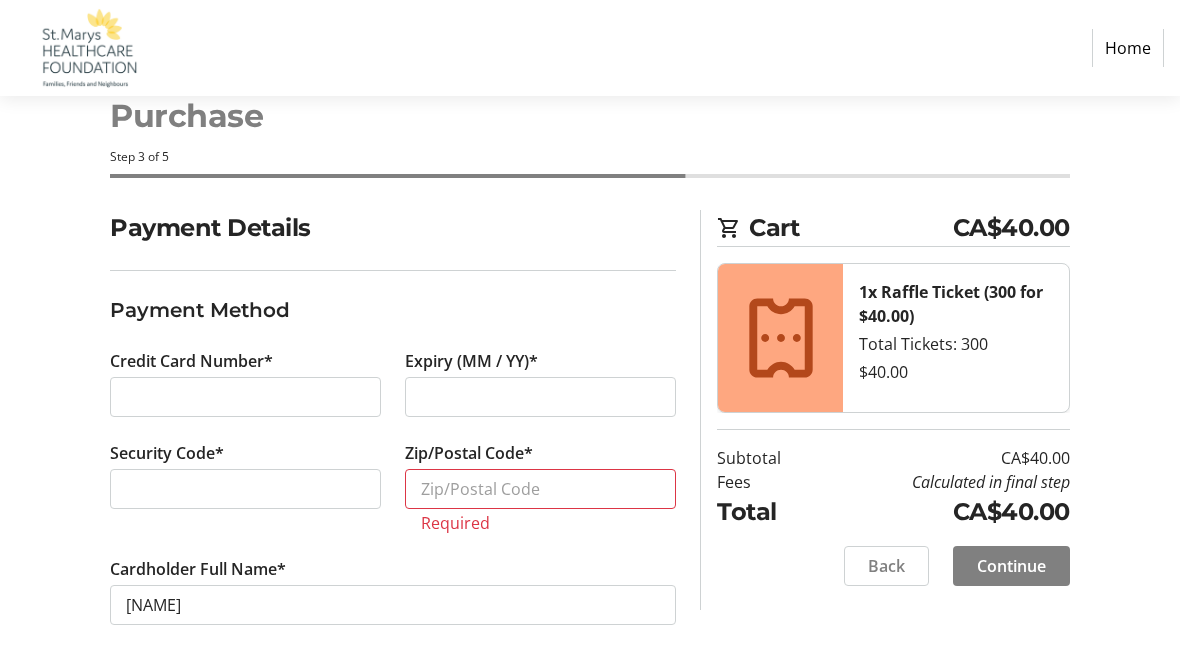 scroll, scrollTop: 64, scrollLeft: 0, axis: vertical 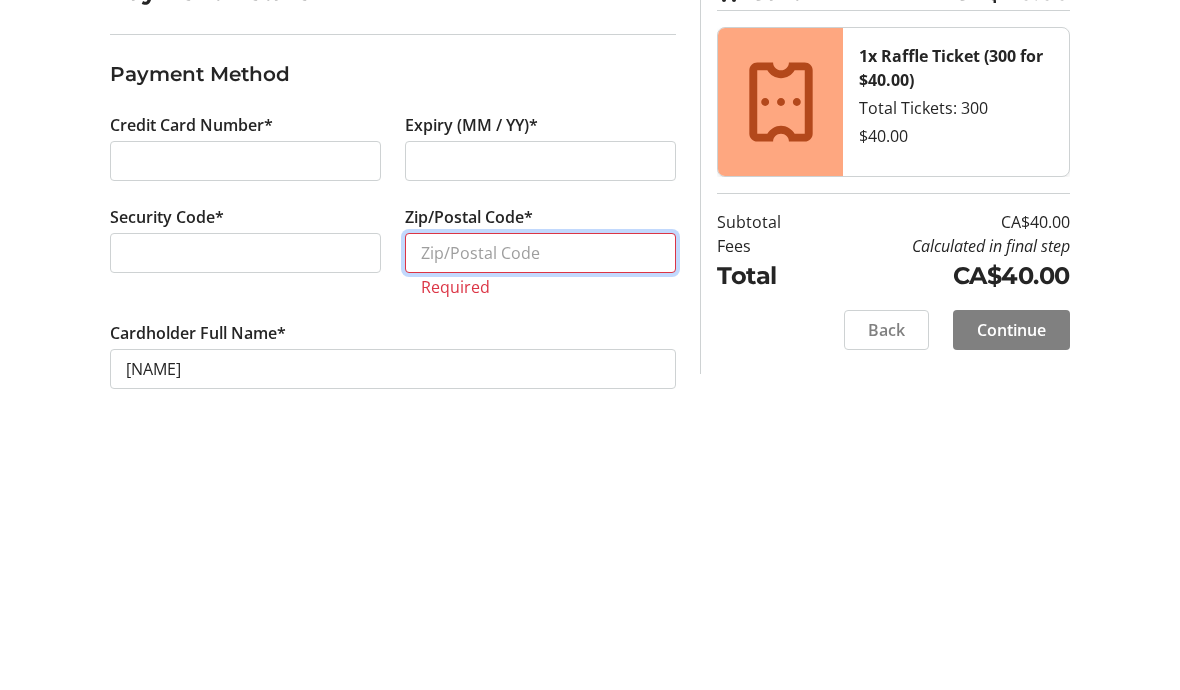 click on "Zip/Postal Code*" at bounding box center (540, 508) 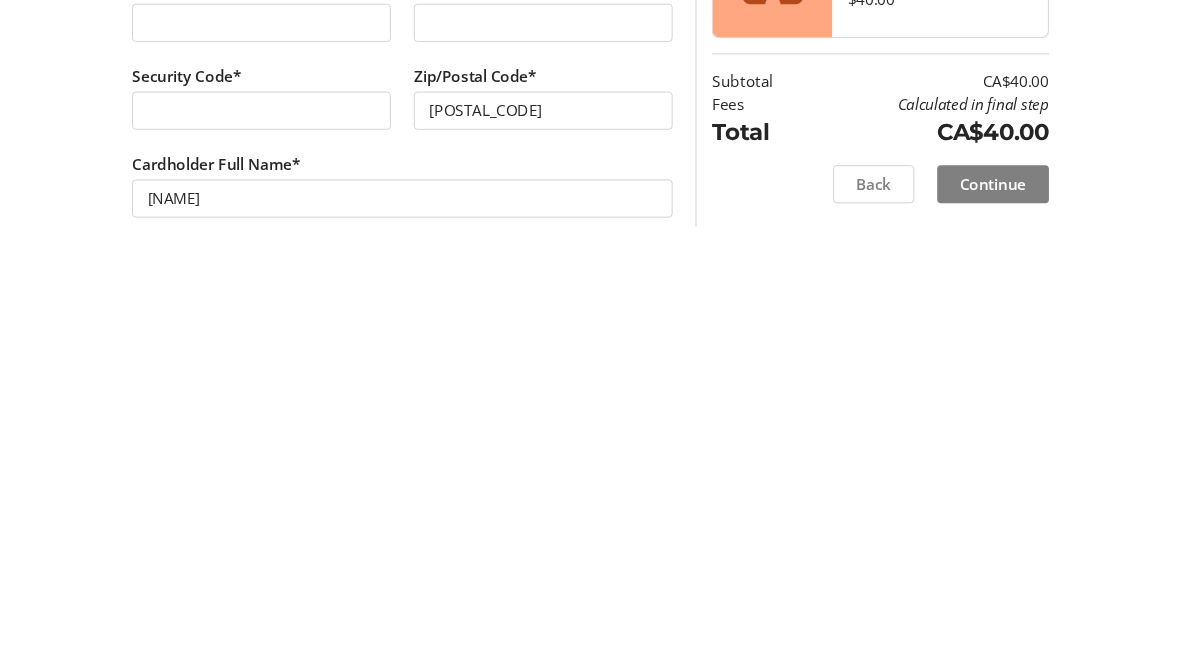 scroll, scrollTop: 40, scrollLeft: 0, axis: vertical 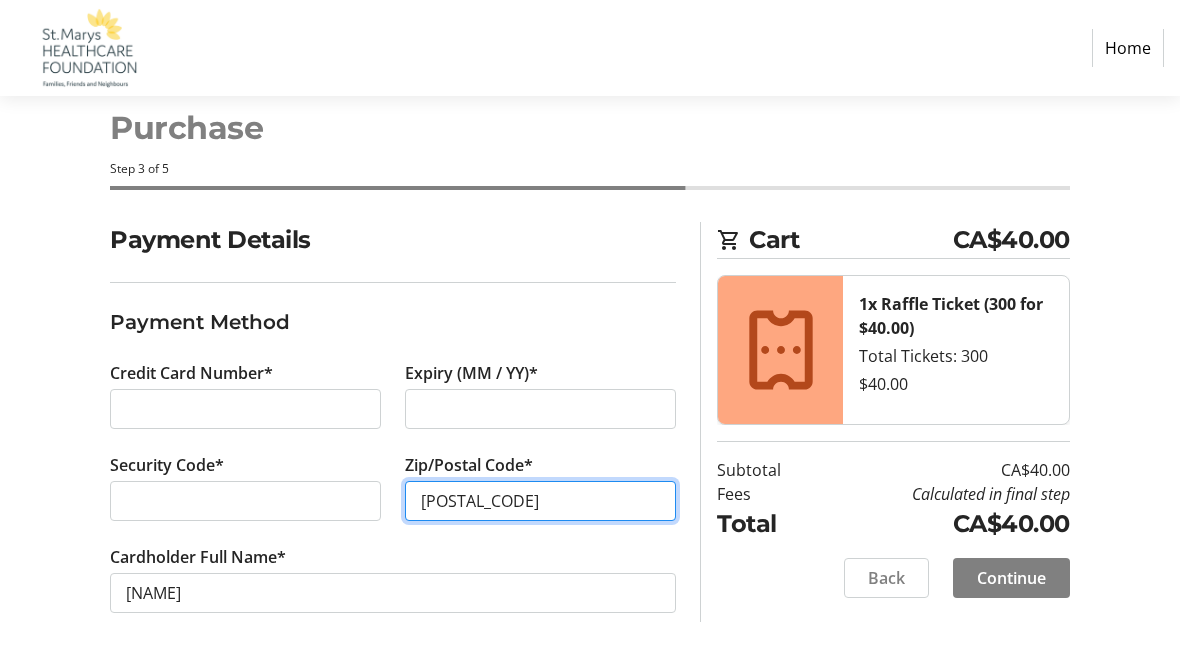 type on "[POSTAL_CODE]" 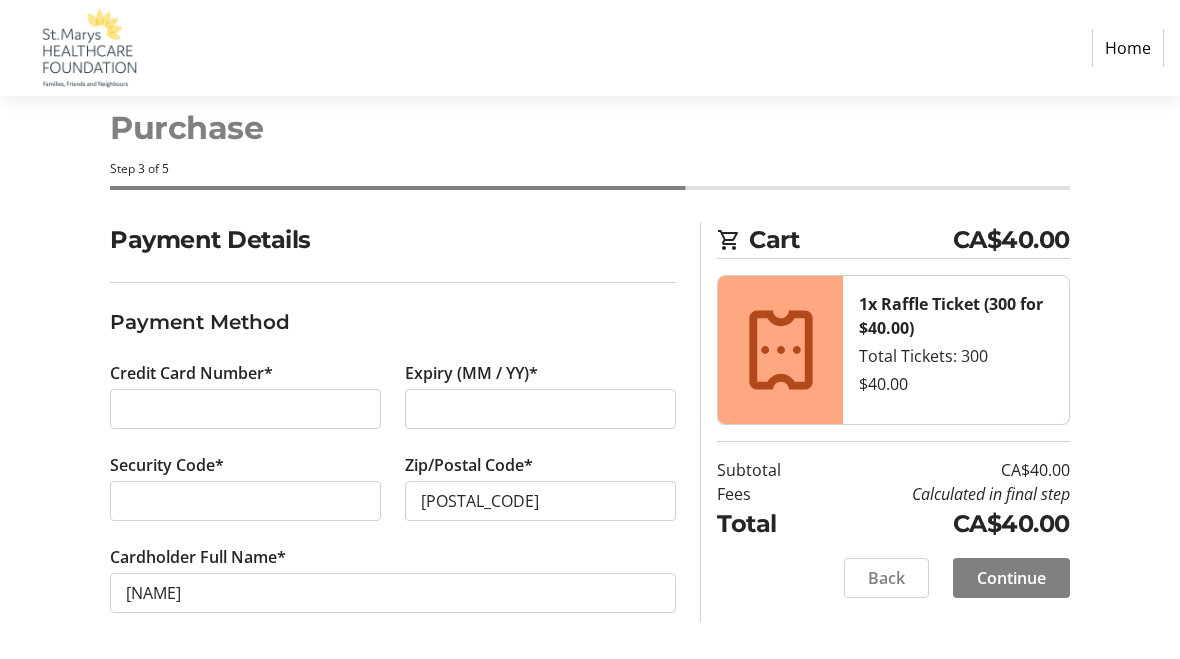 click on "Continue" 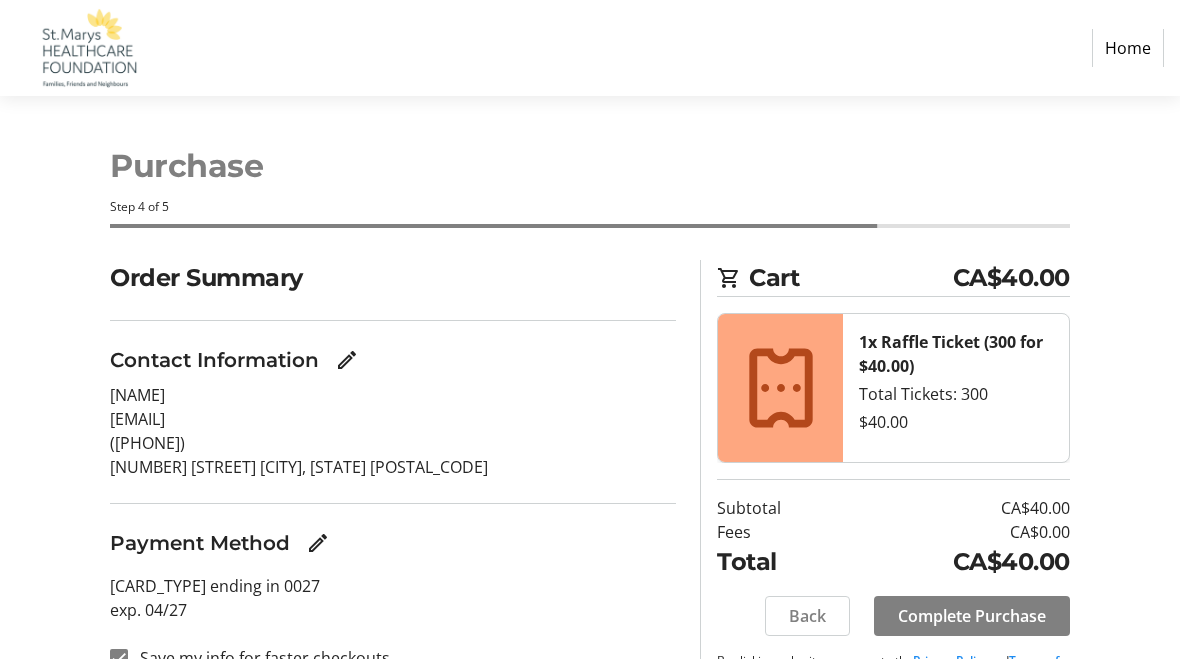 scroll, scrollTop: 0, scrollLeft: 0, axis: both 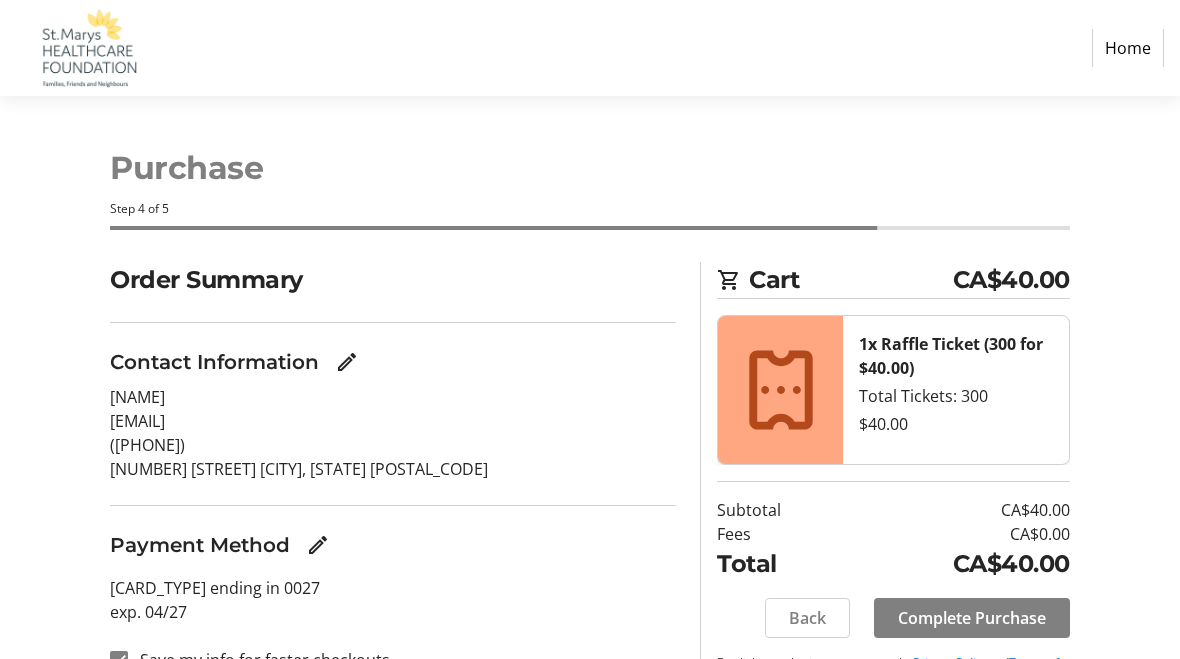 click 